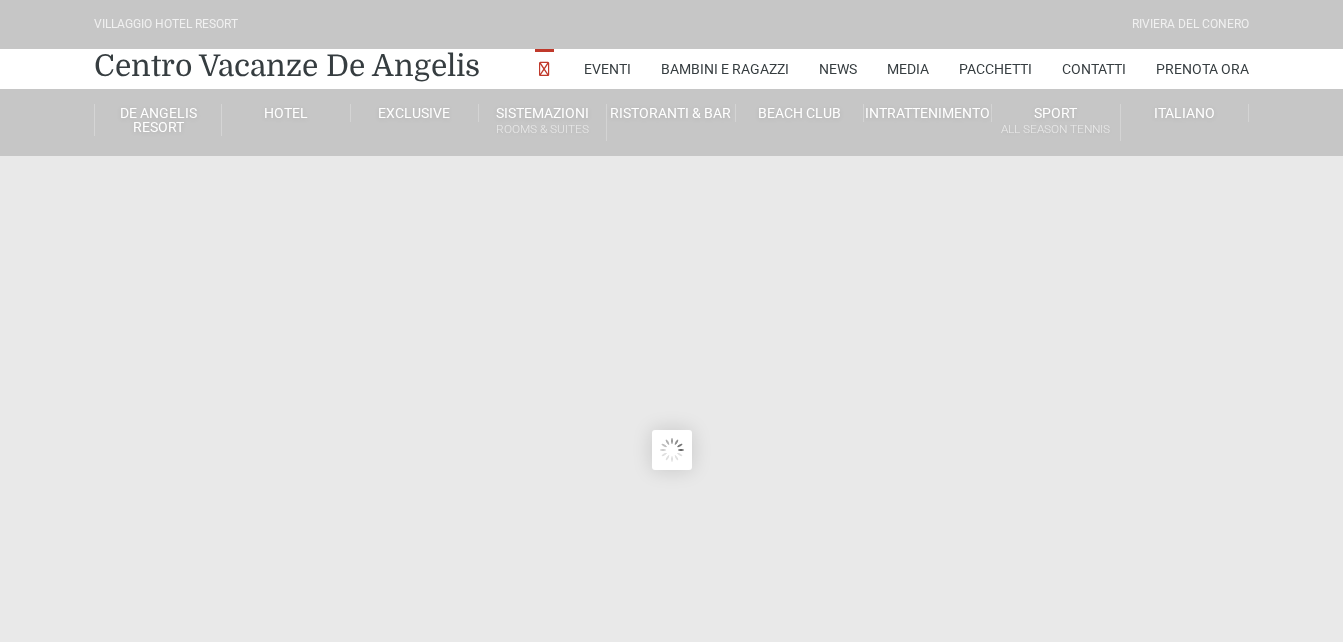 click 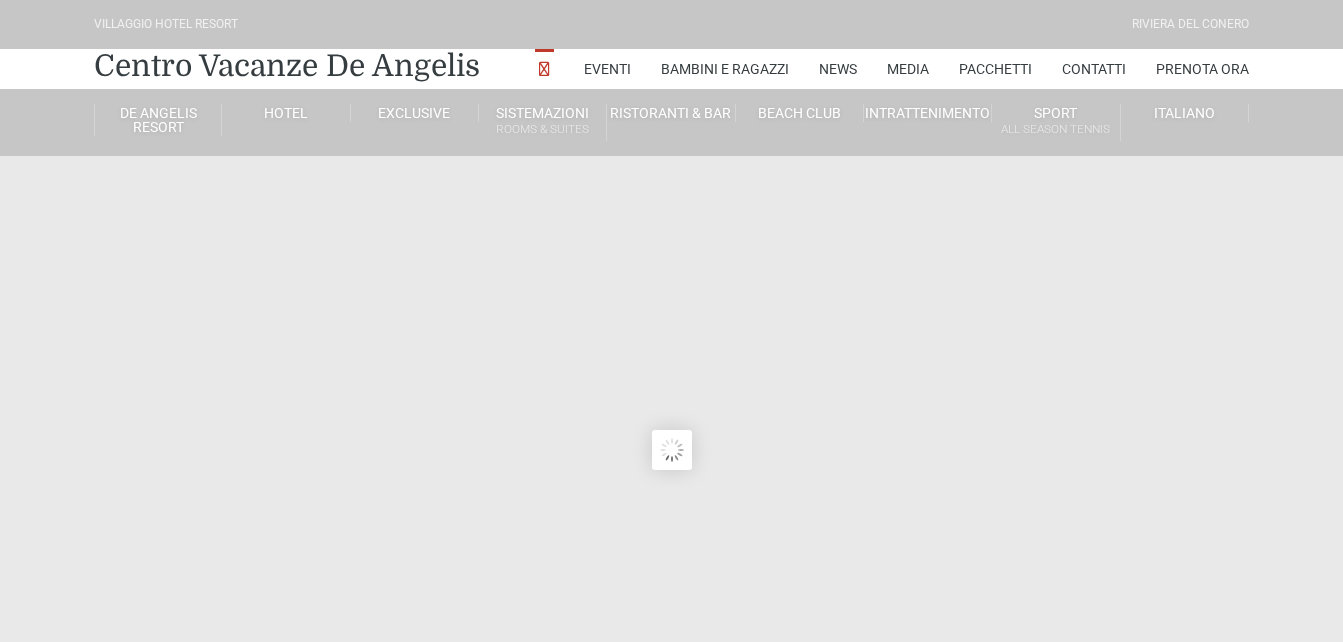 scroll, scrollTop: 0, scrollLeft: 0, axis: both 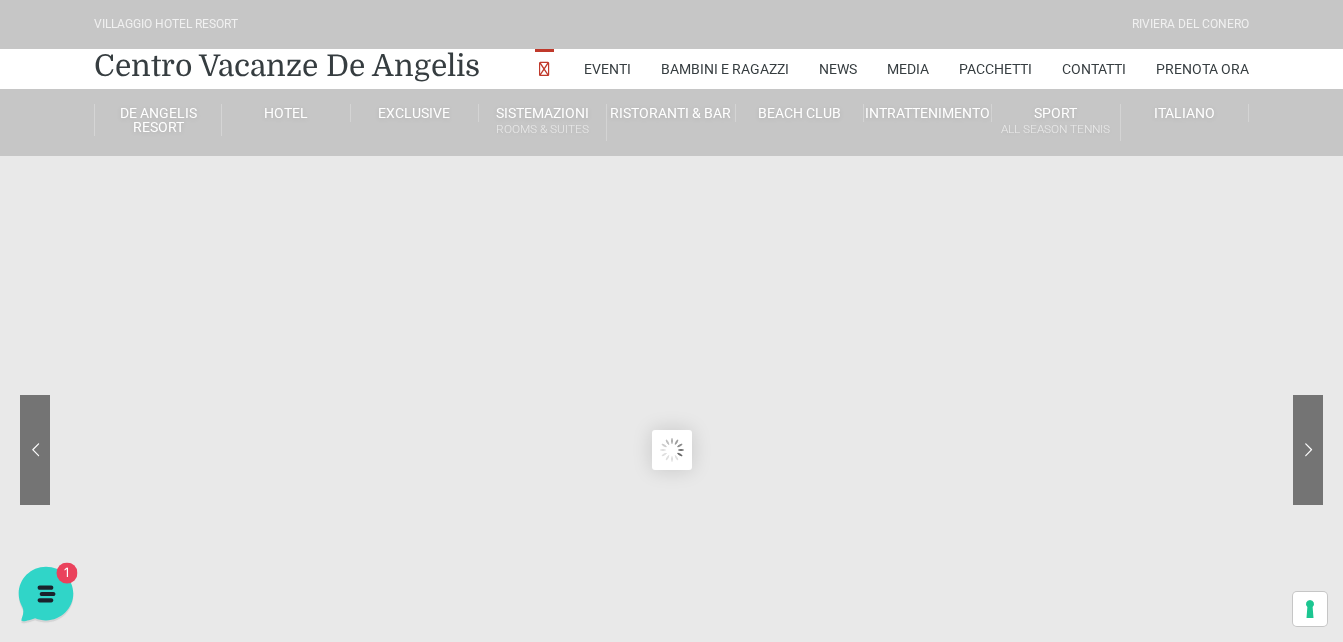 click on "1" at bounding box center [64, 572] 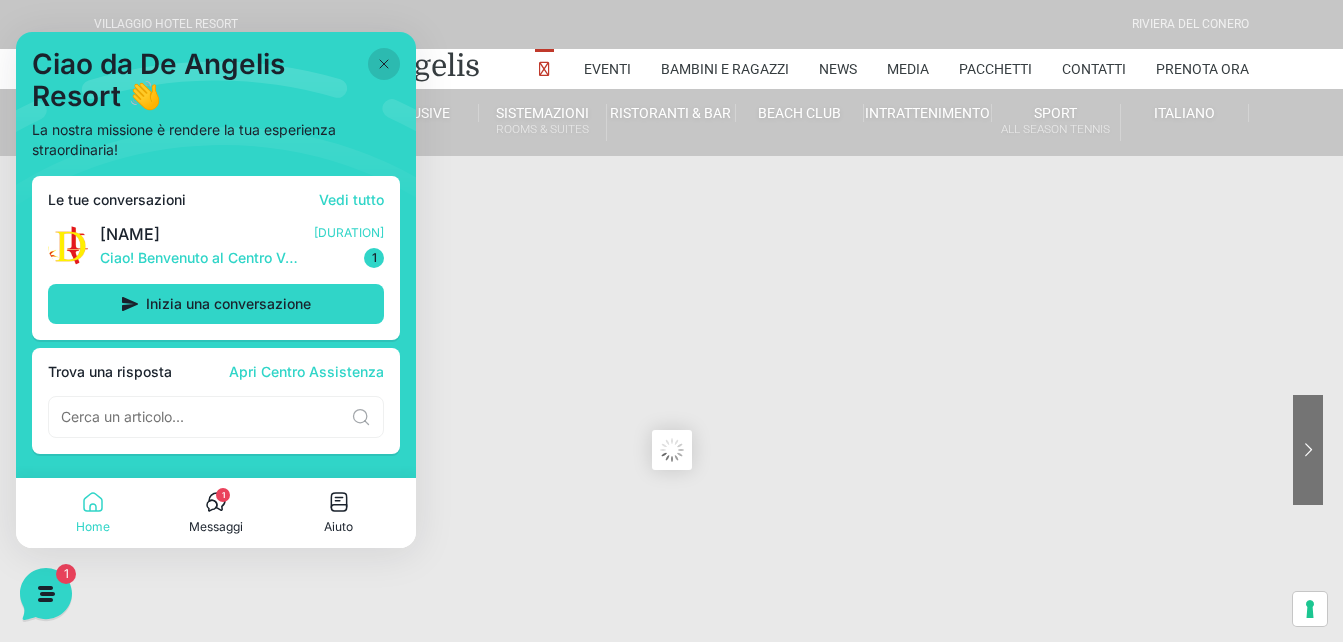 click 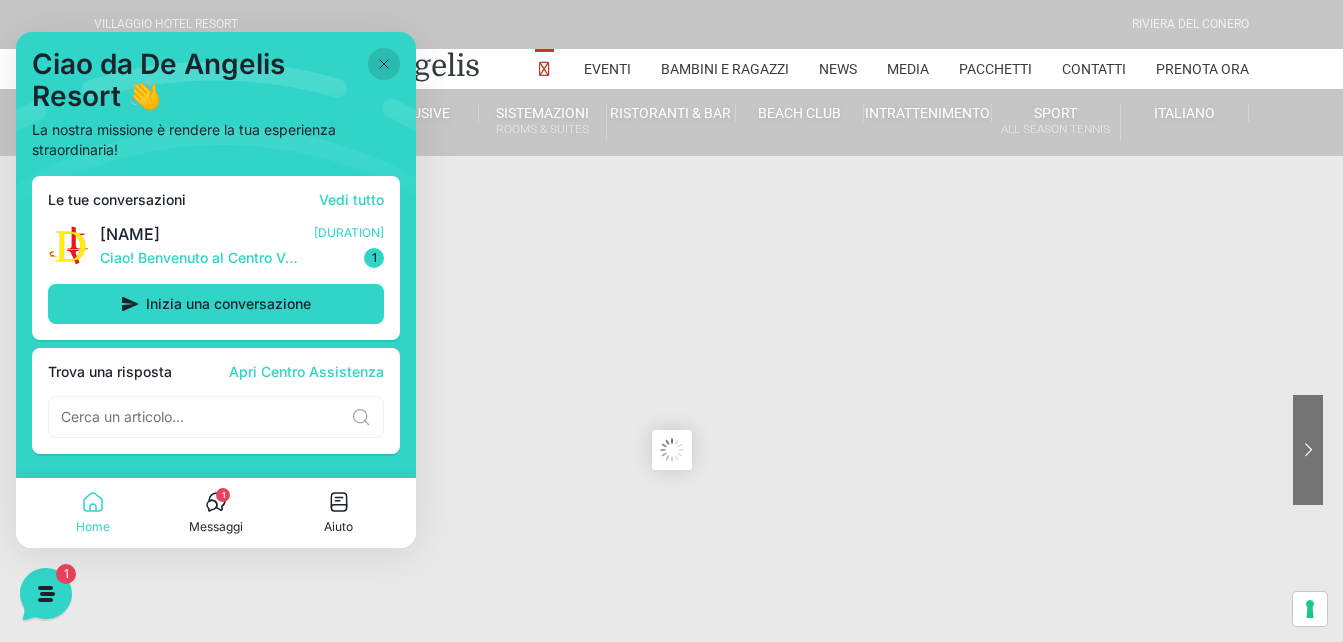 click 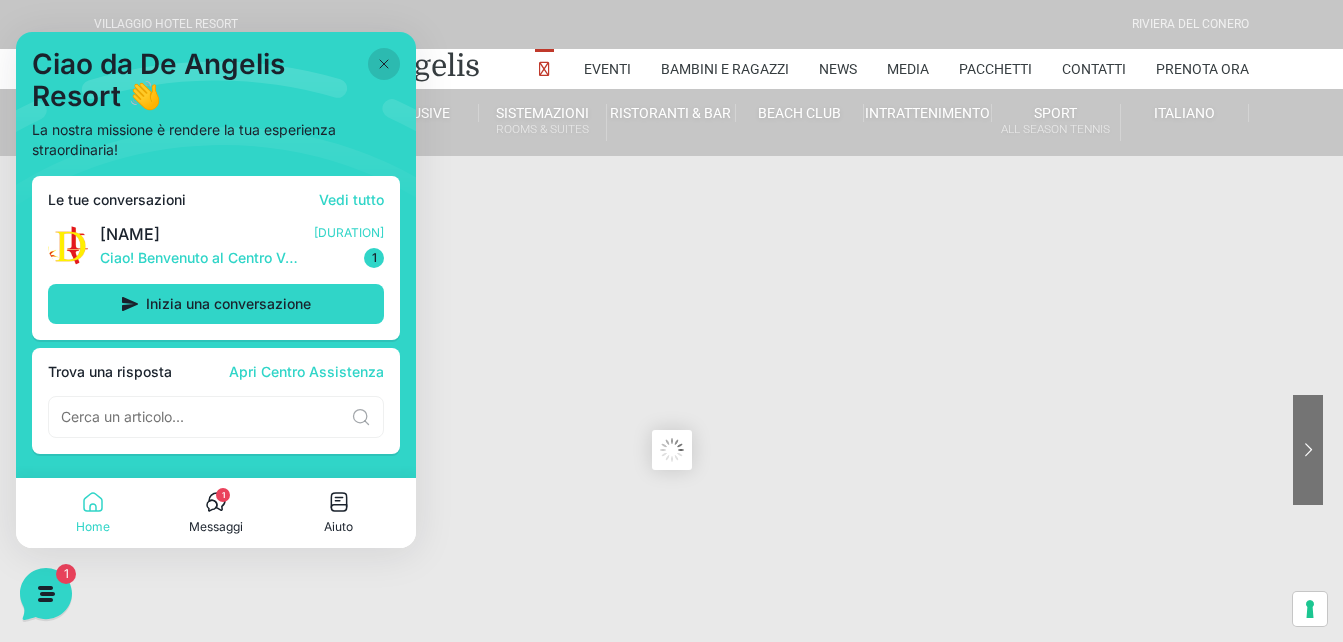click 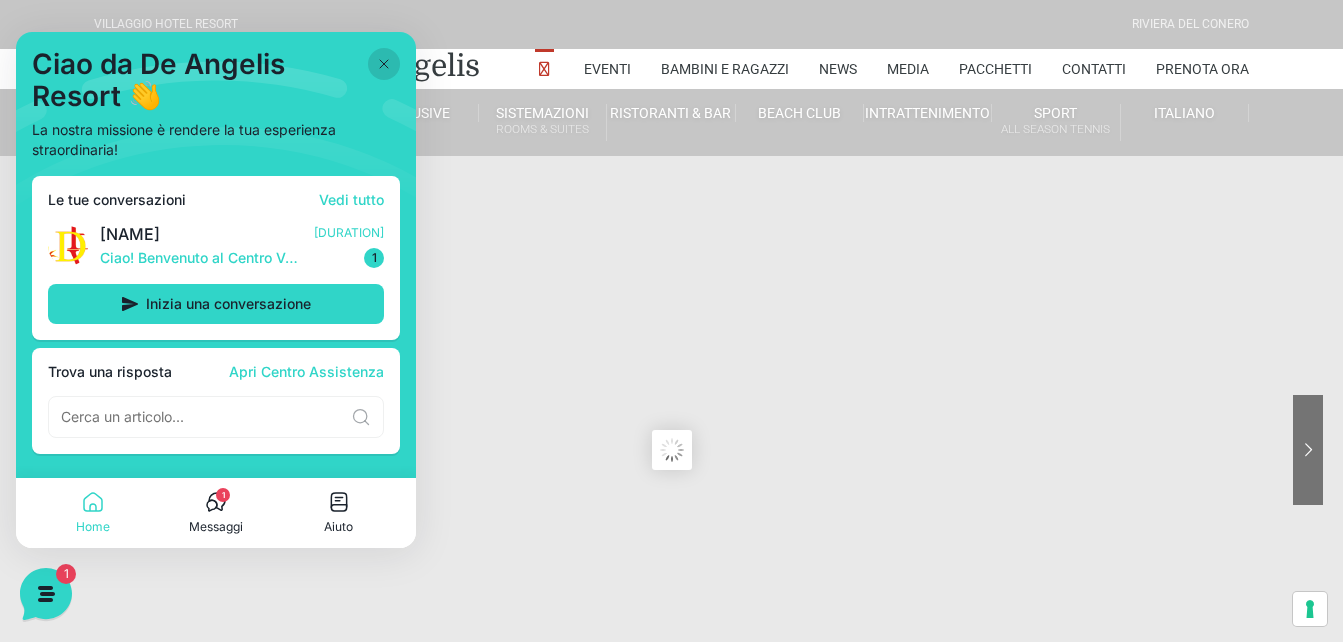 click 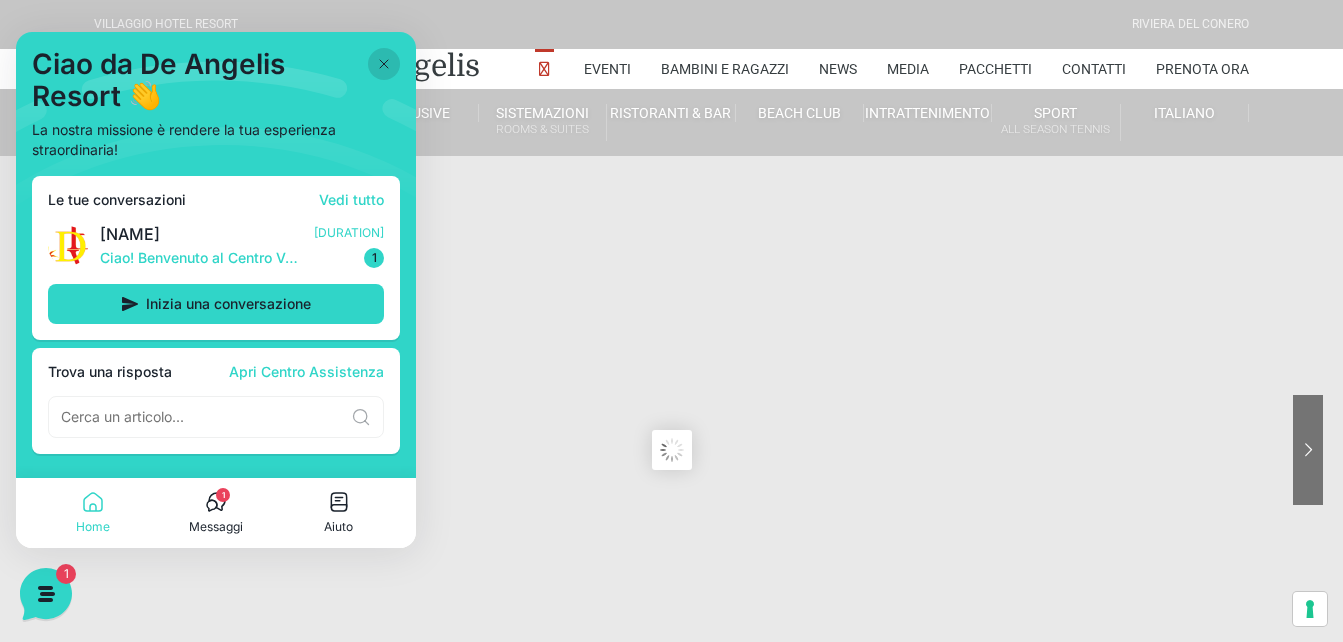 click 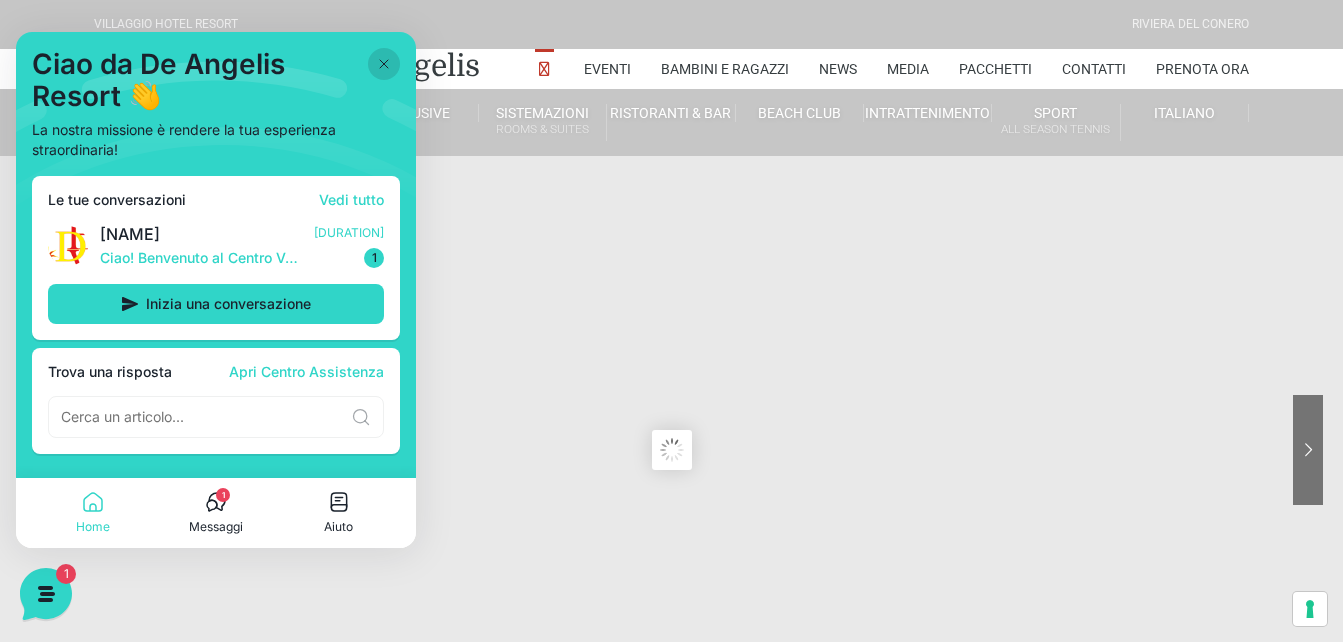 click 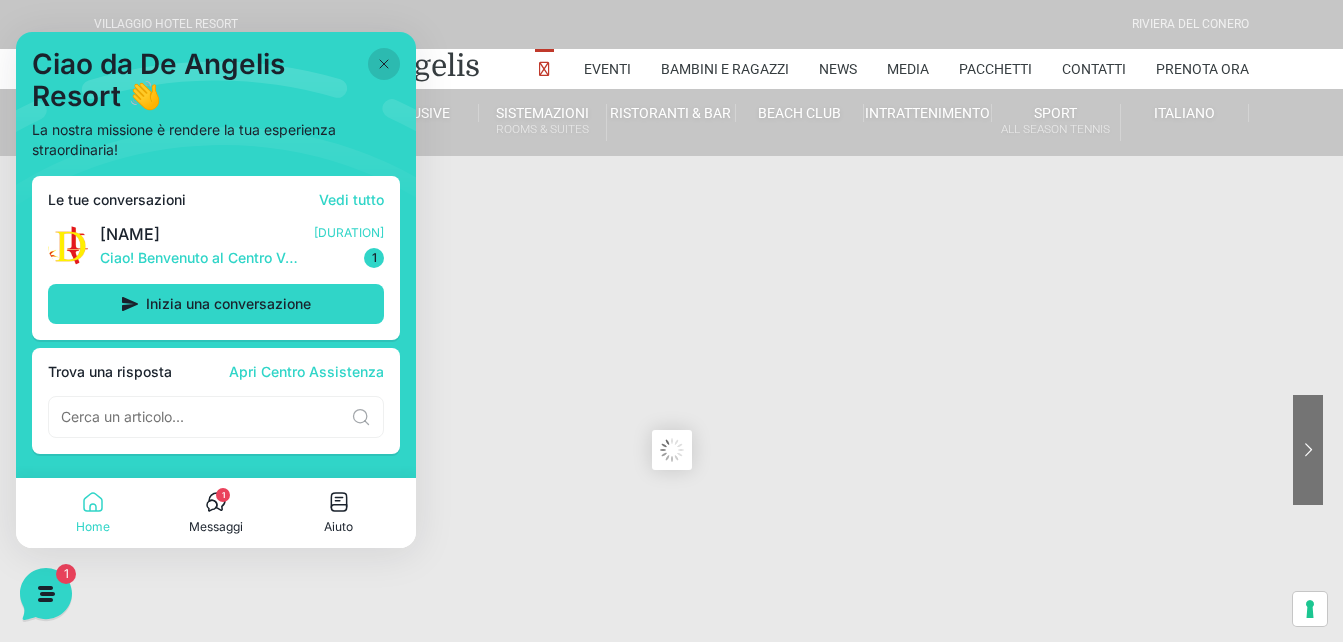 click 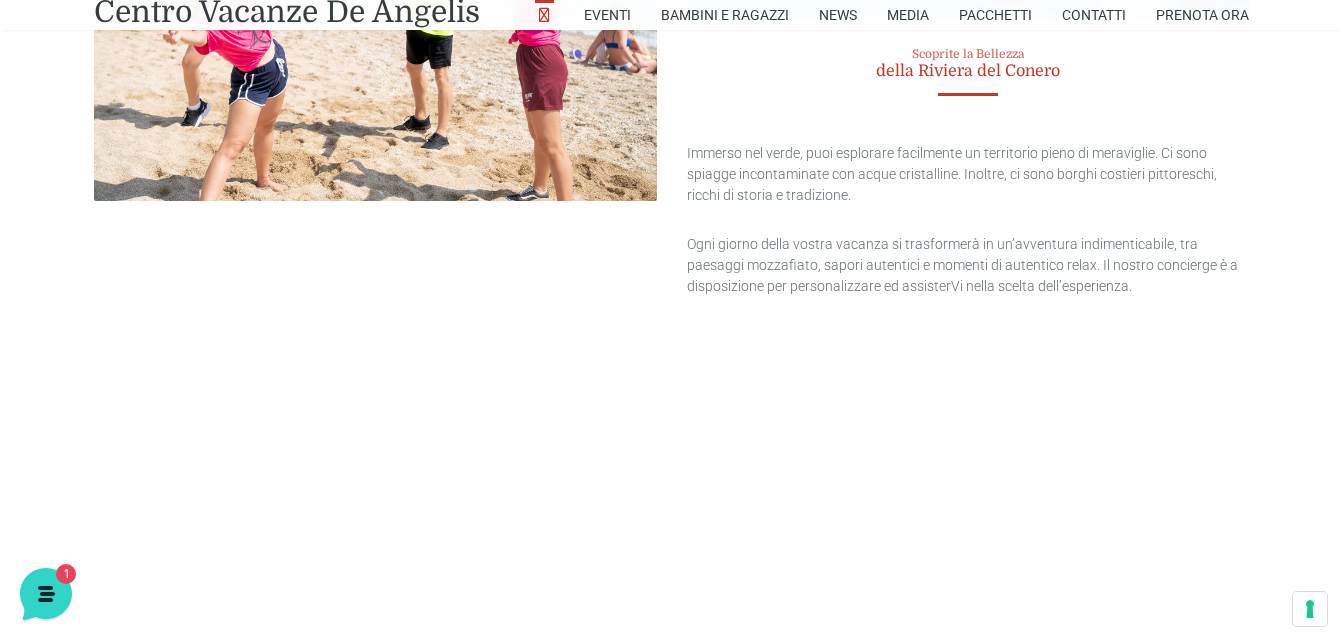 scroll, scrollTop: 0, scrollLeft: 0, axis: both 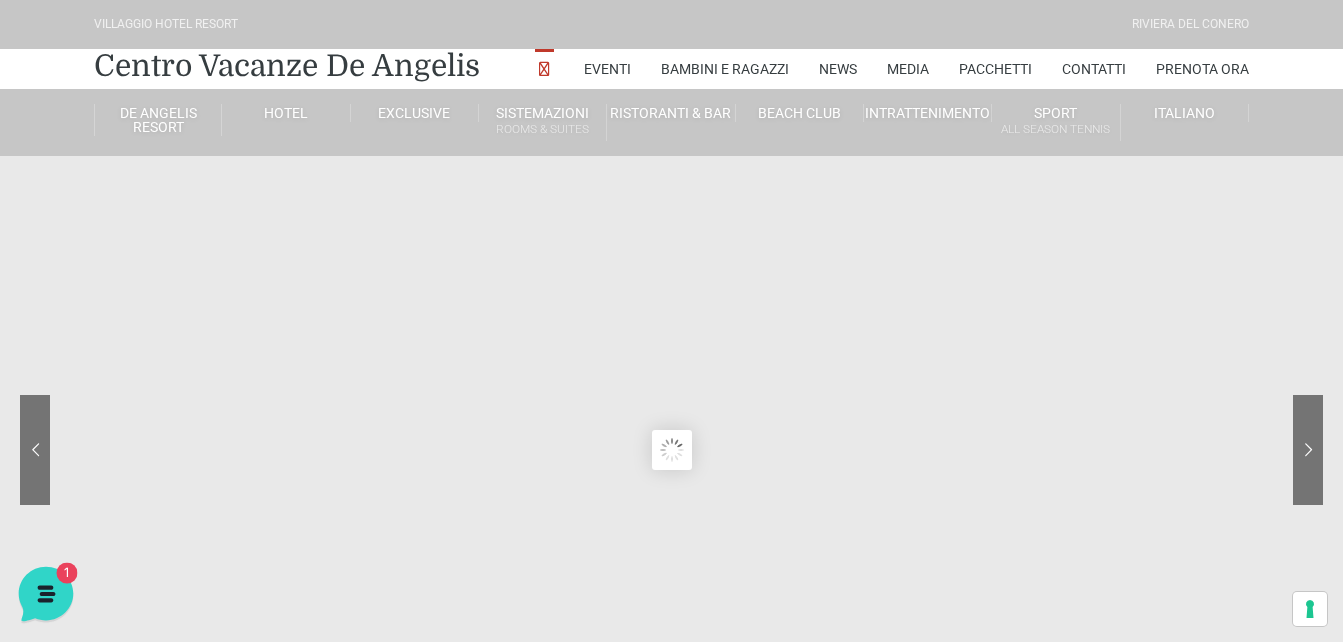 click 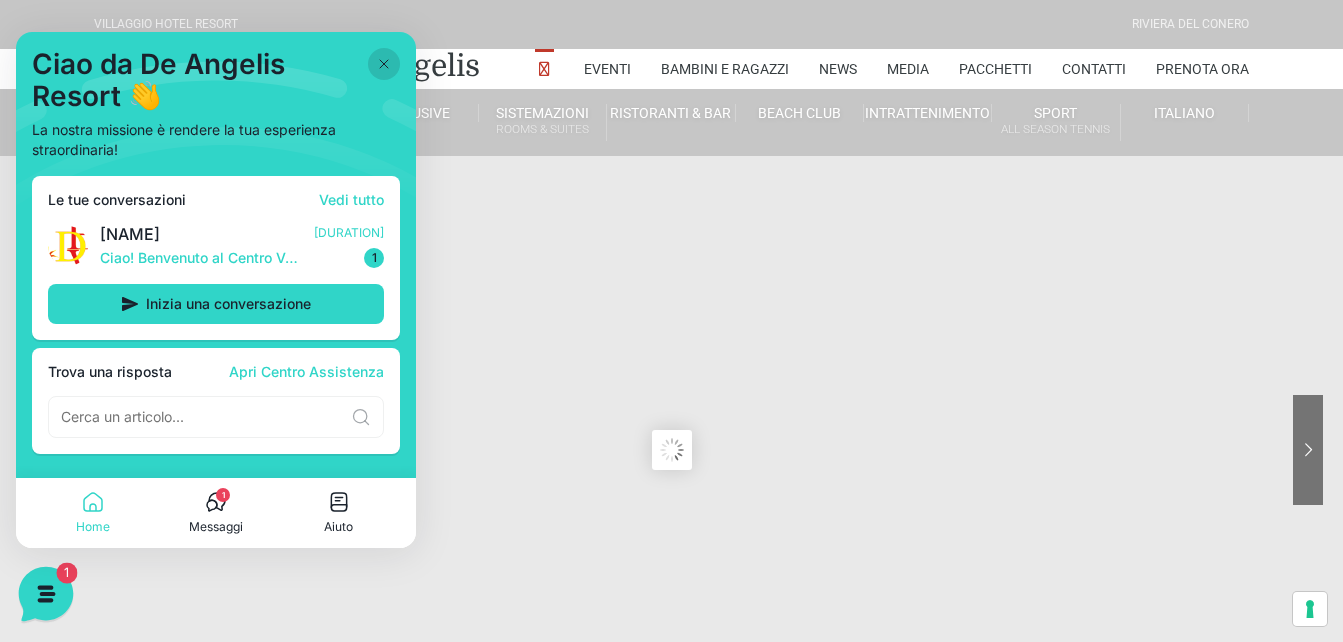 click 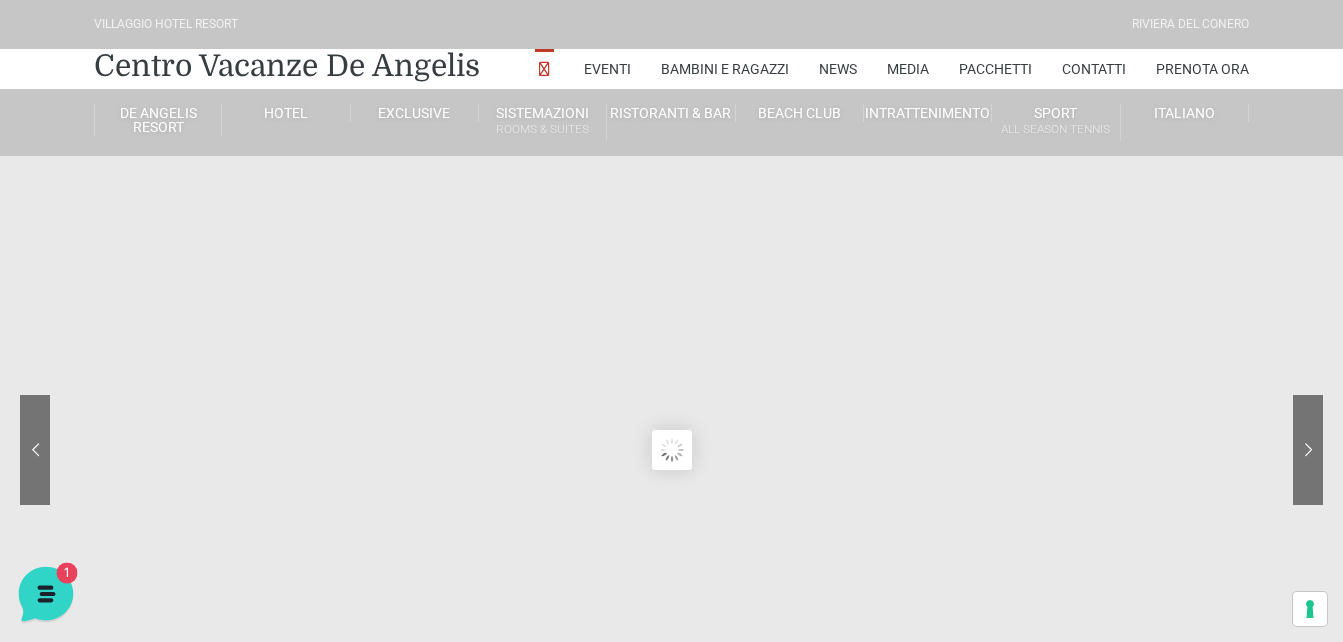 click 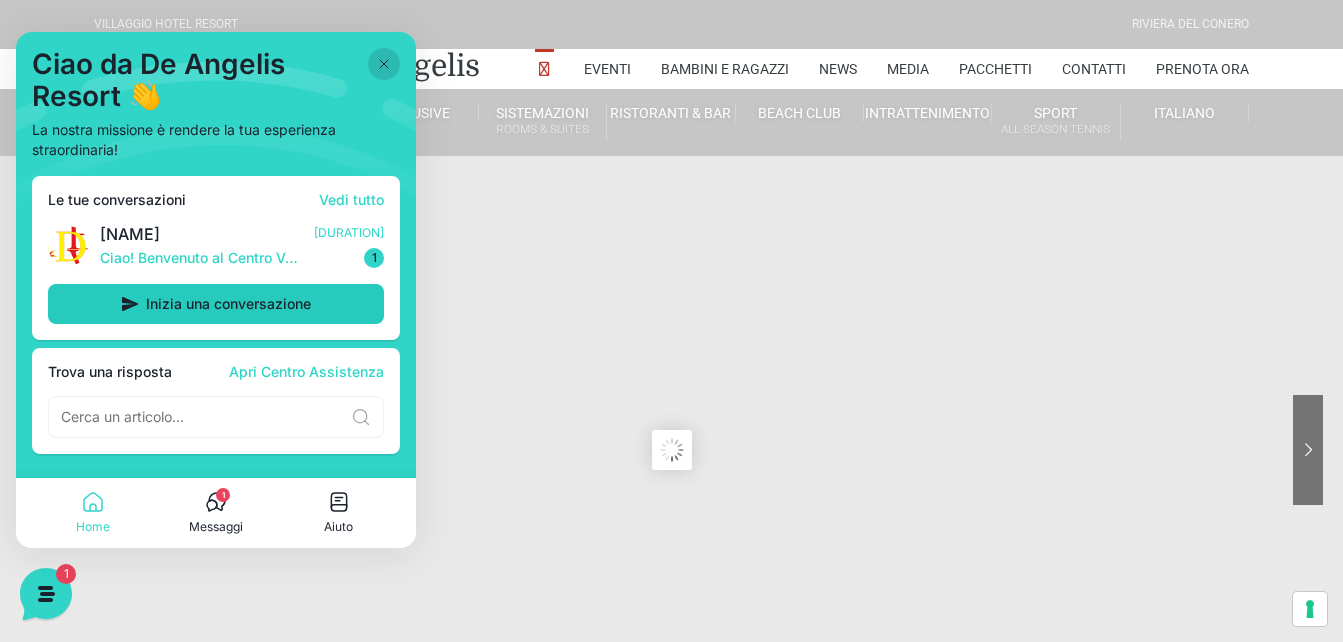click on "Inizia una conversazione" at bounding box center (228, 304) 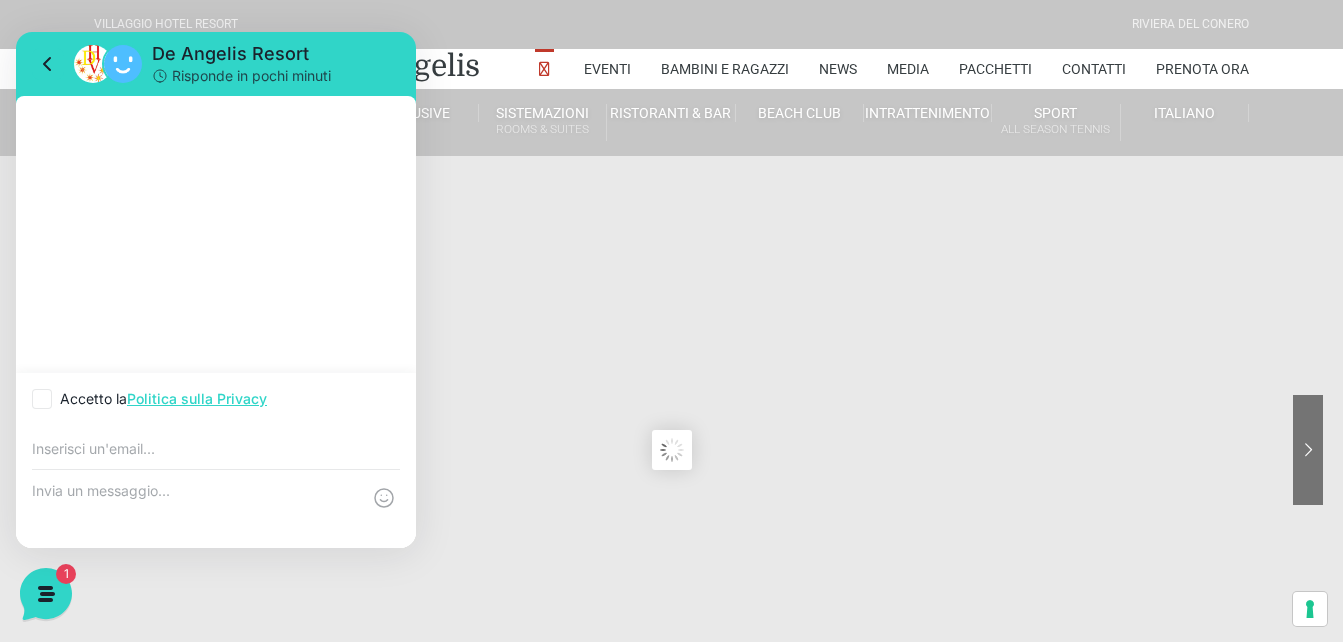 click at bounding box center (216, 449) 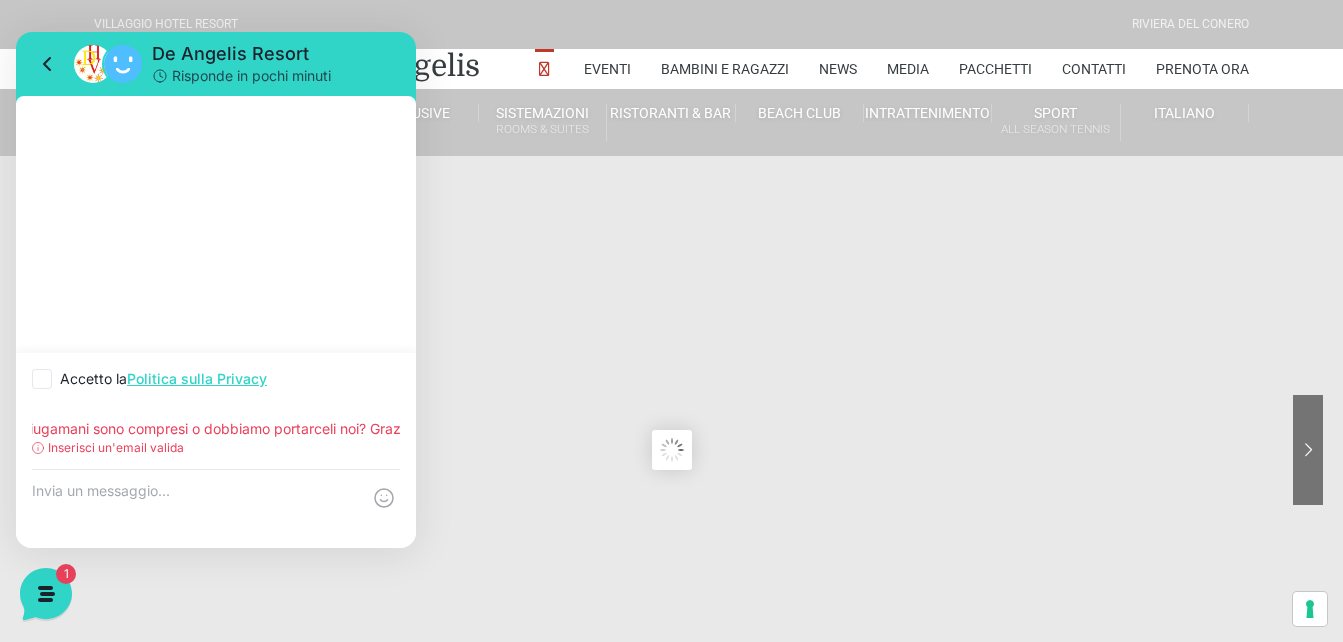 scroll, scrollTop: 0, scrollLeft: 843, axis: horizontal 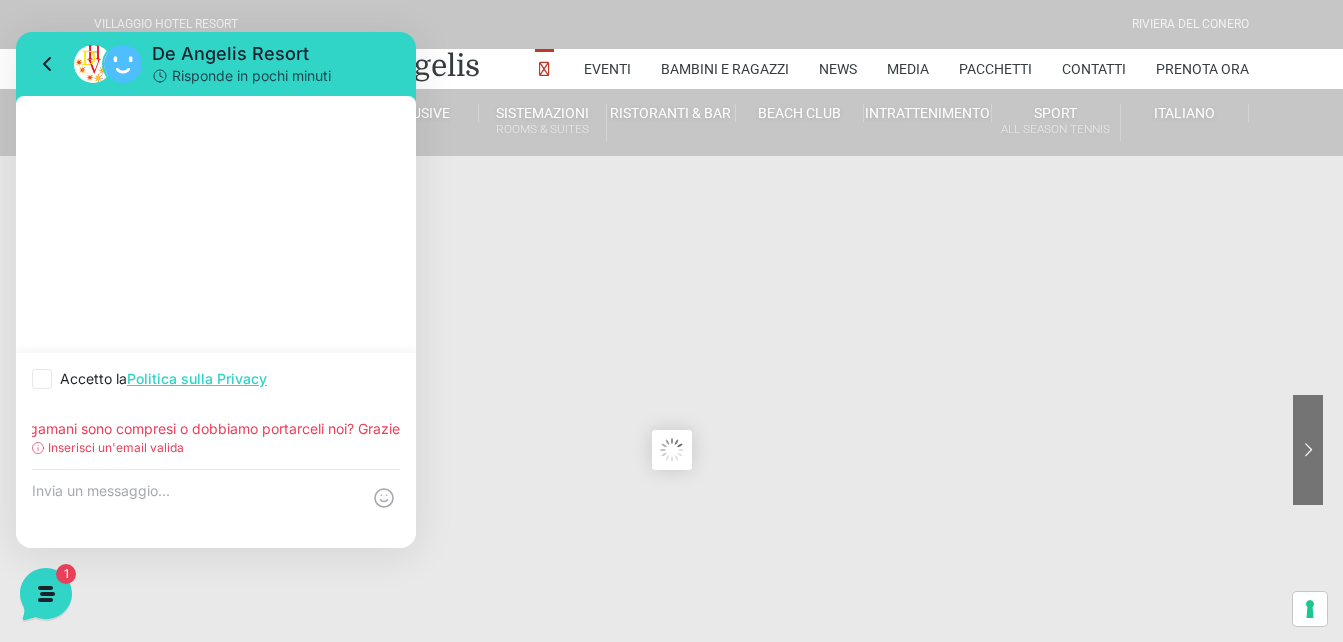 type on "buongiorno, volevo un informazione, ho prenotato un trilocale in legno per agosto e volevo sapere se sie le lenzuola e gli asciugamani sono compresi o dobbiamo portarceli noi? Grazie" 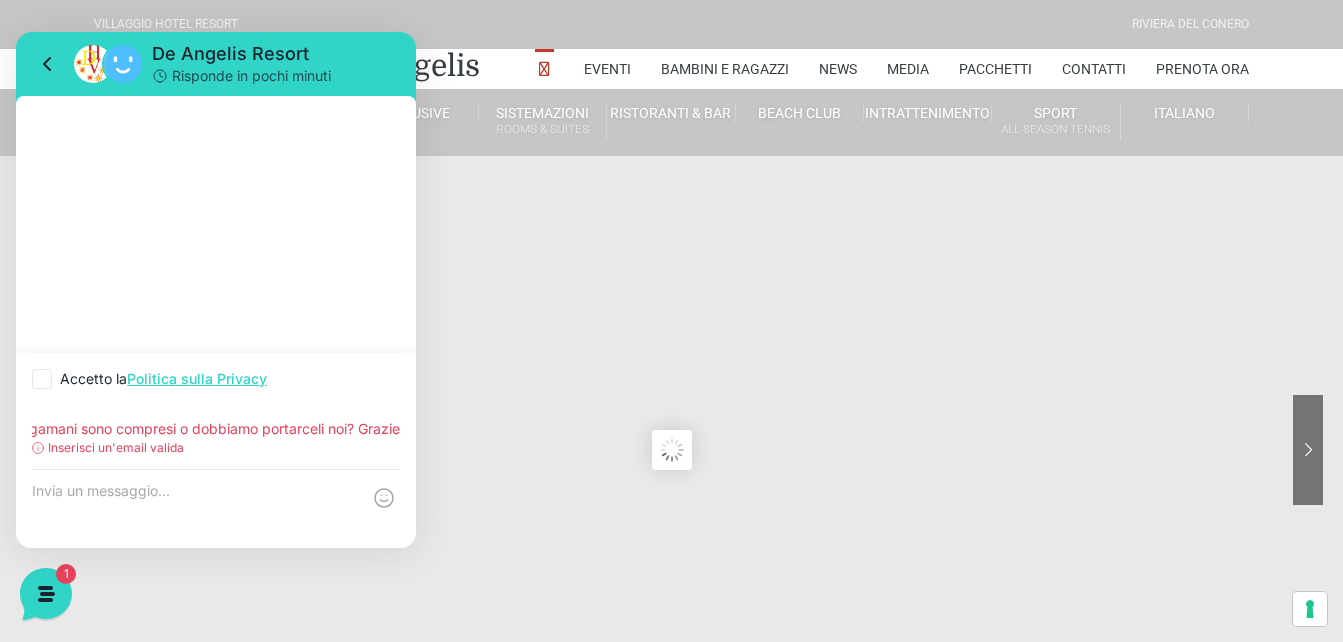 scroll, scrollTop: 0, scrollLeft: 0, axis: both 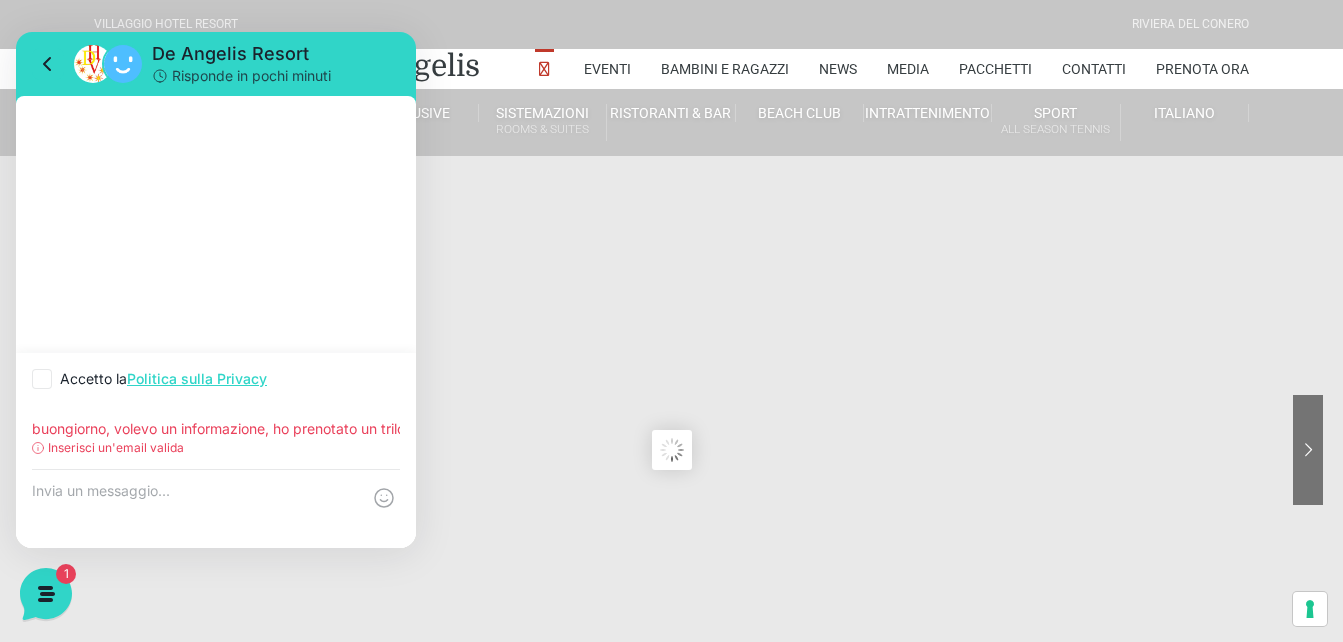 click at bounding box center [42, 379] 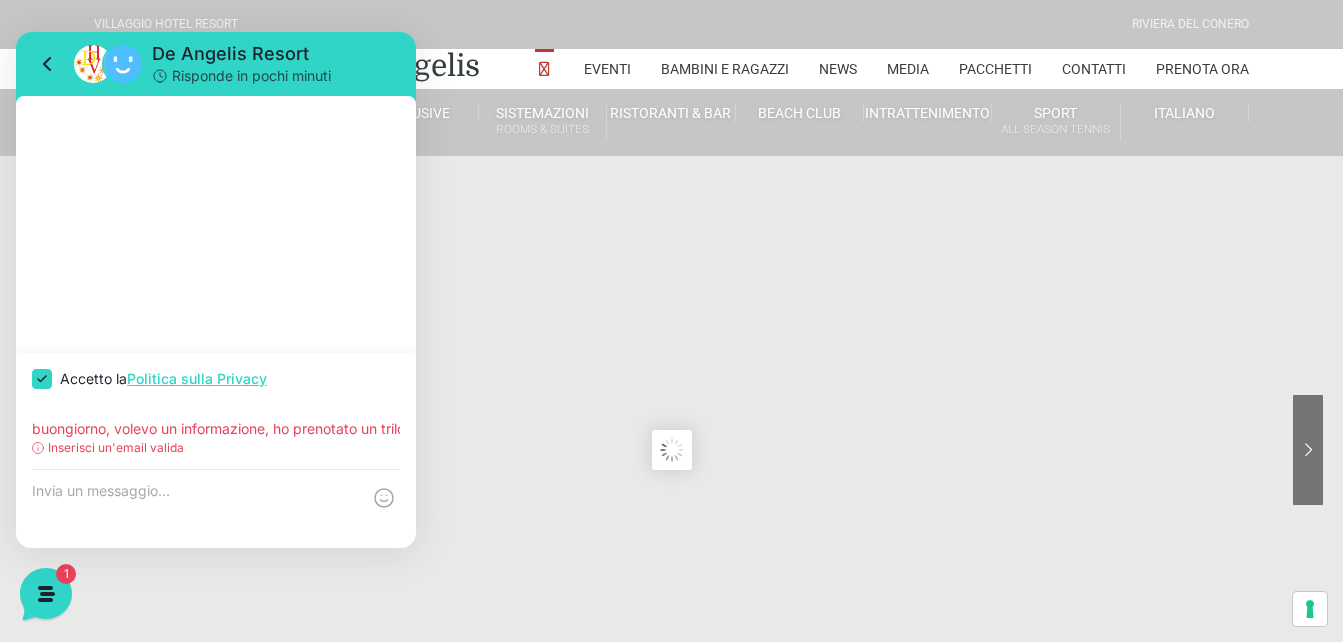 checkbox on "true" 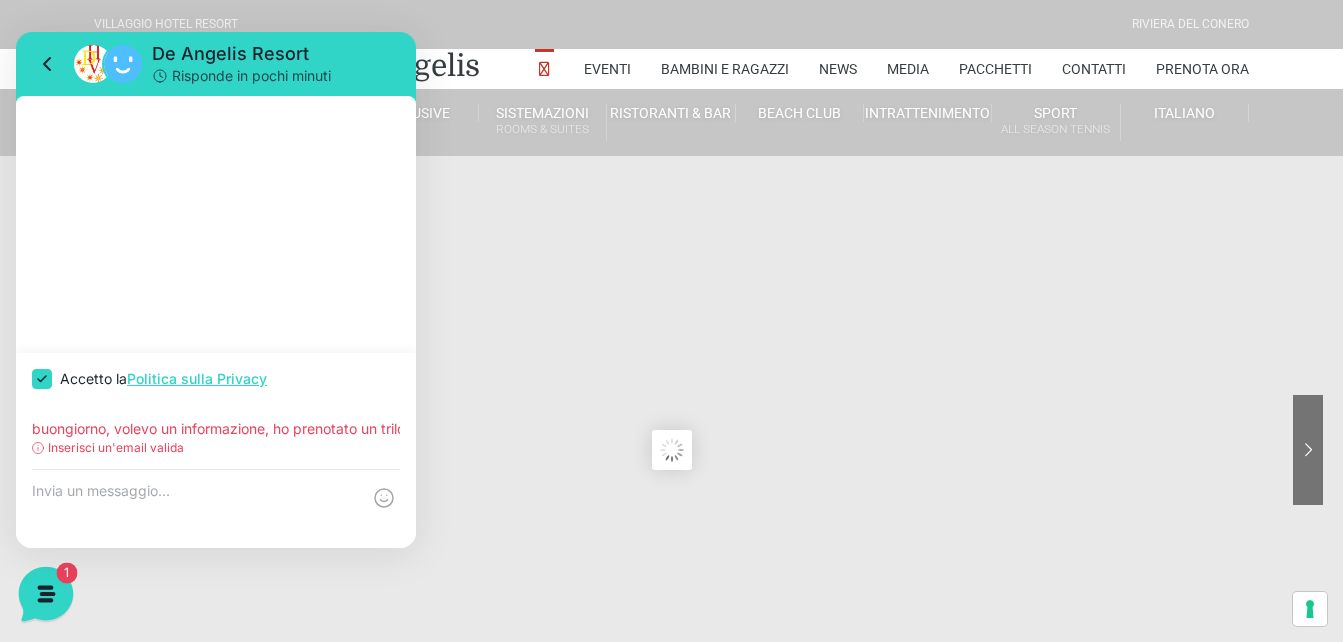 click on "1" at bounding box center (64, 572) 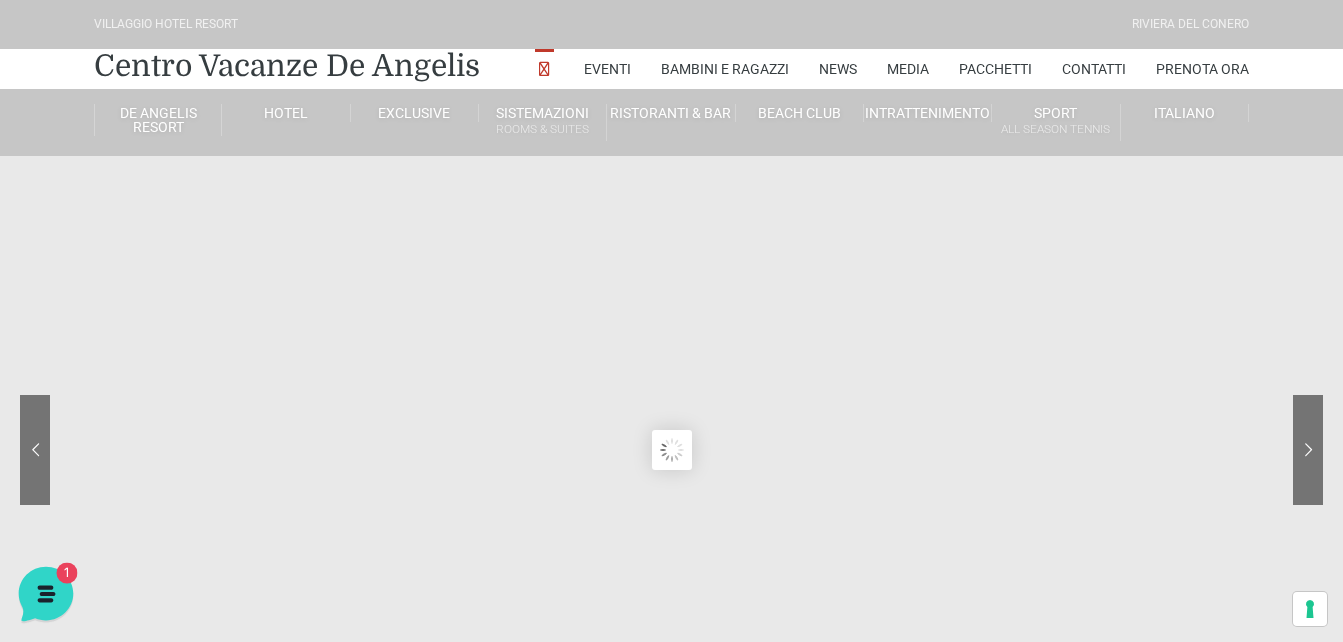 click on "1" at bounding box center (64, 572) 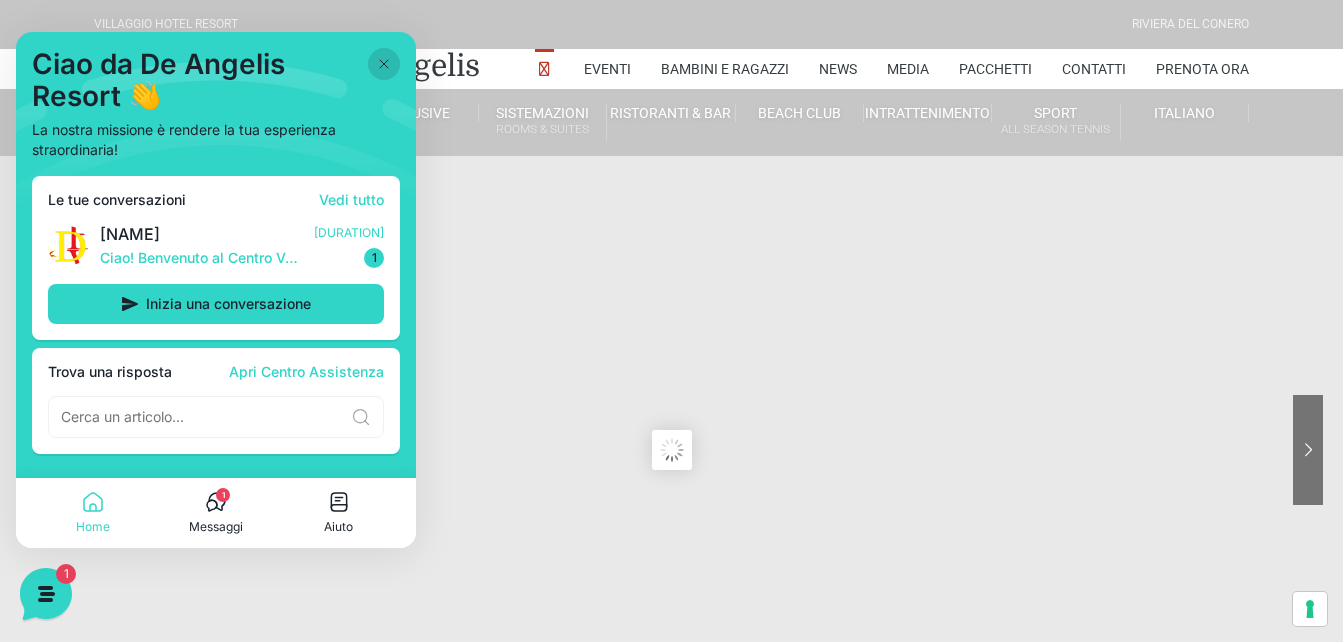 click 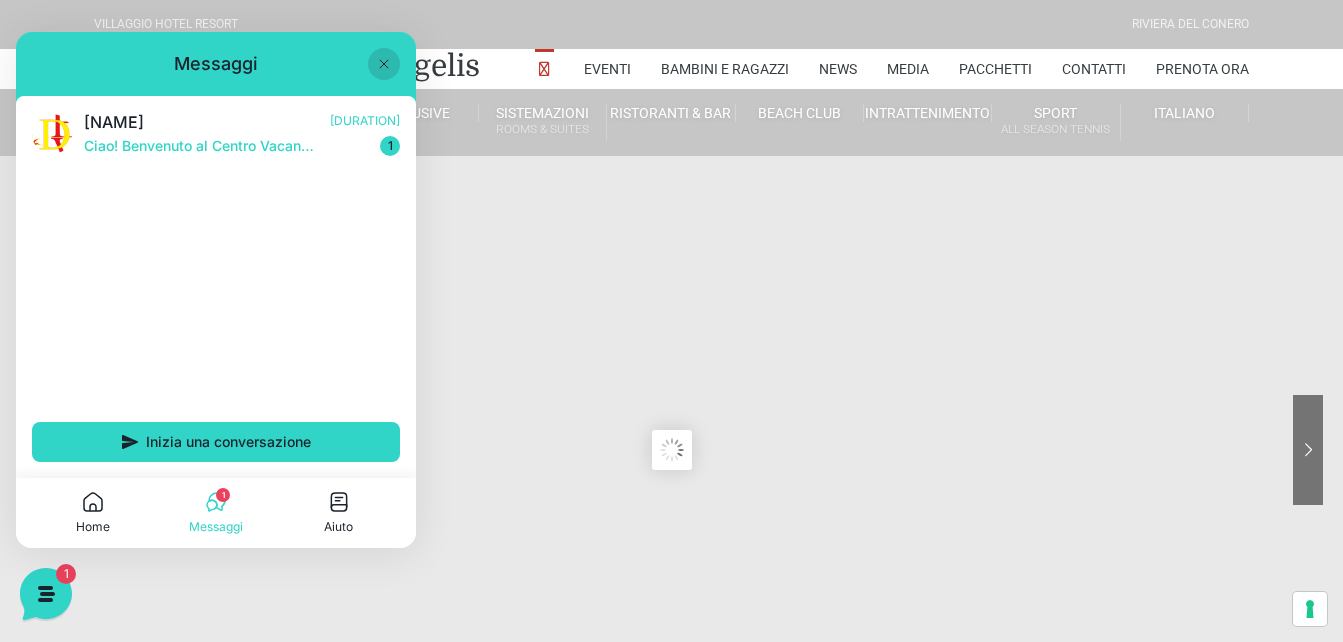 click on "1" at bounding box center (223, 495) 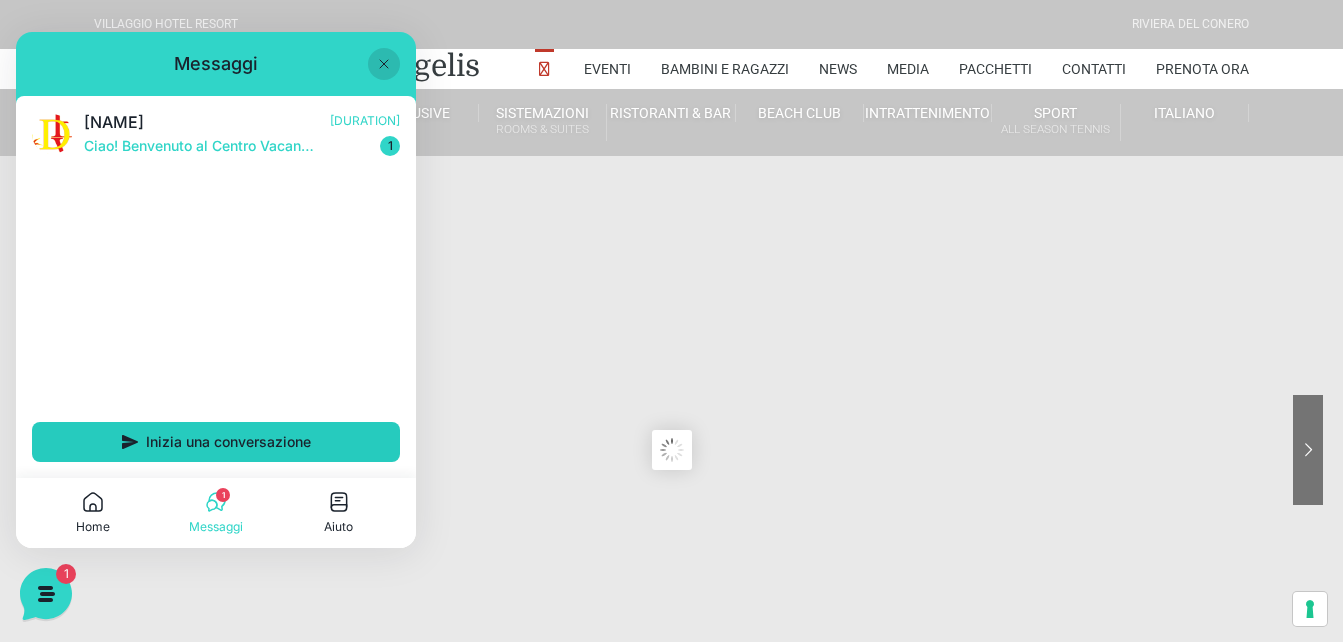 click on "Inizia una conversazione" at bounding box center (228, 442) 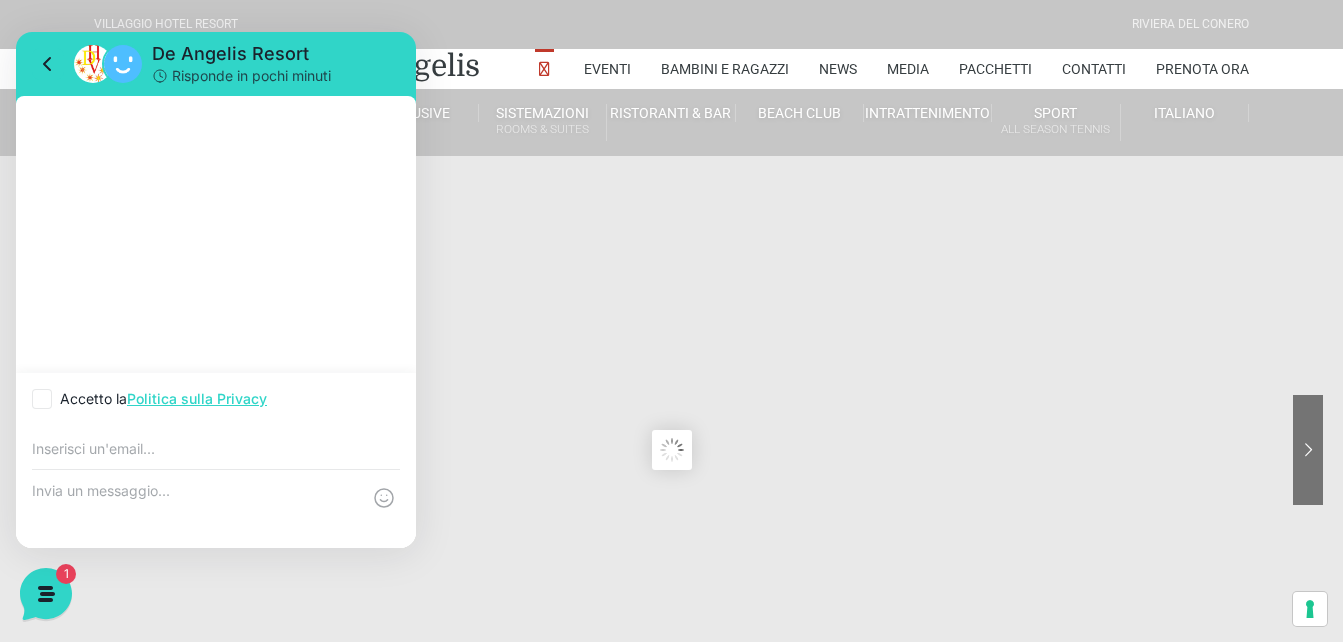 click 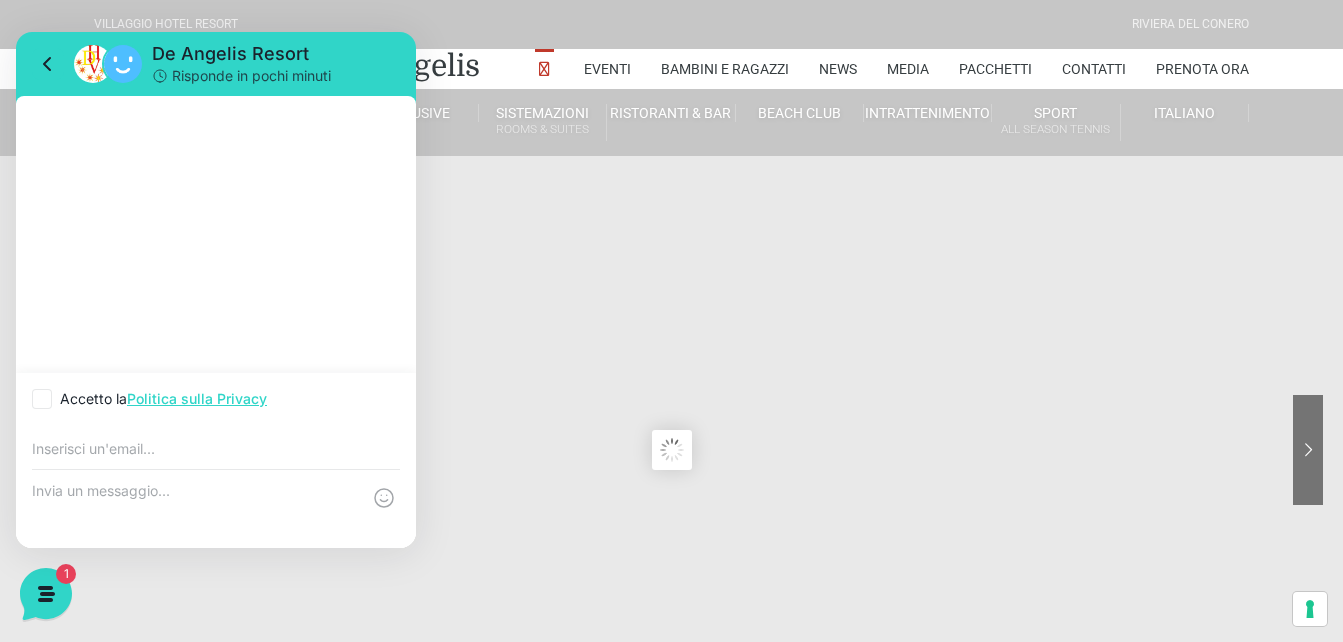 click on "Accetto la Politica sulla Privacy" at bounding box center [38, 399] 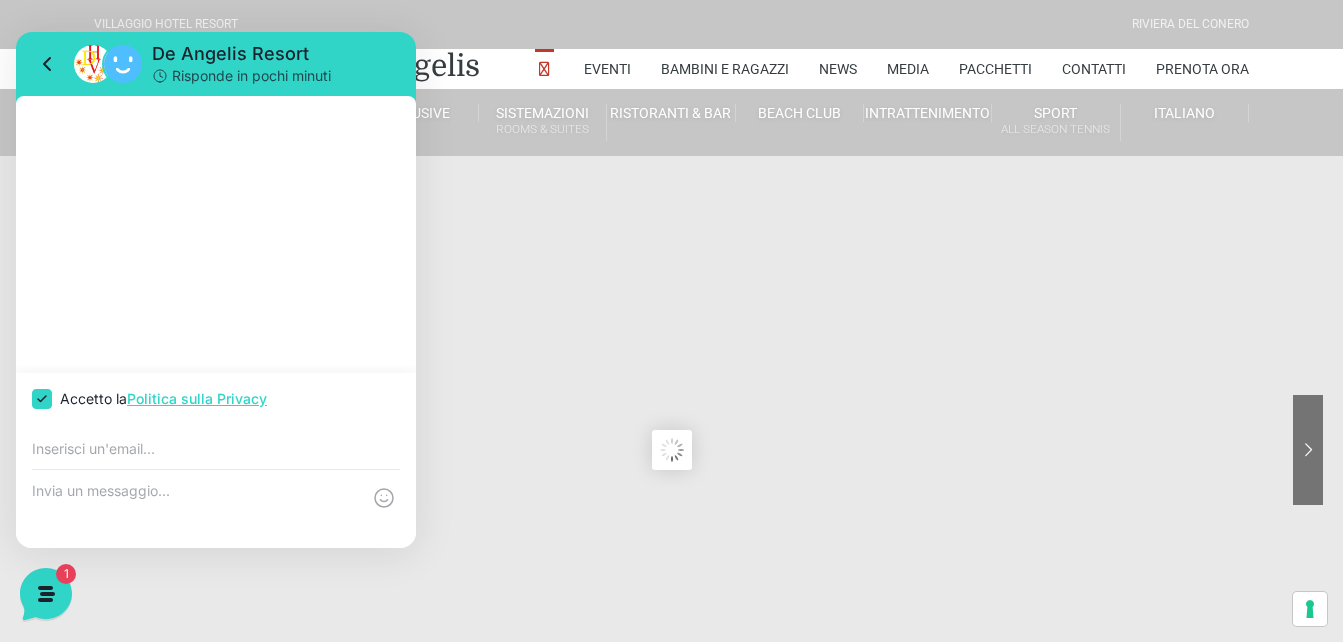 checkbox on "true" 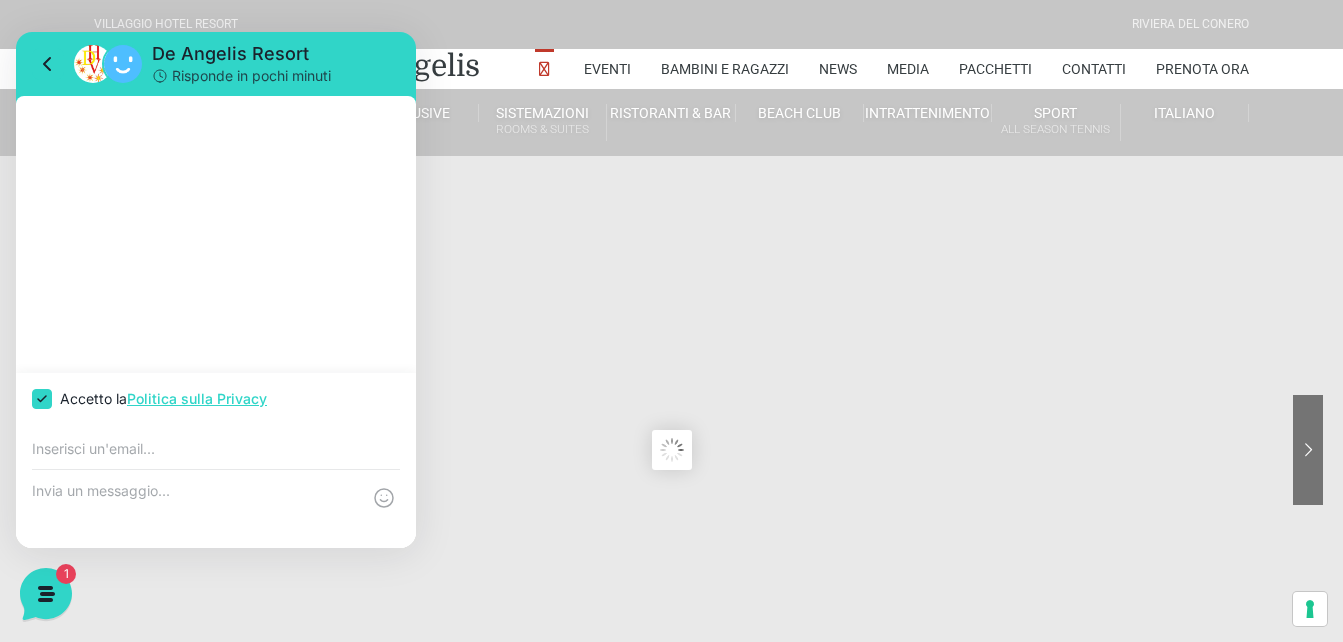 click at bounding box center [216, 449] 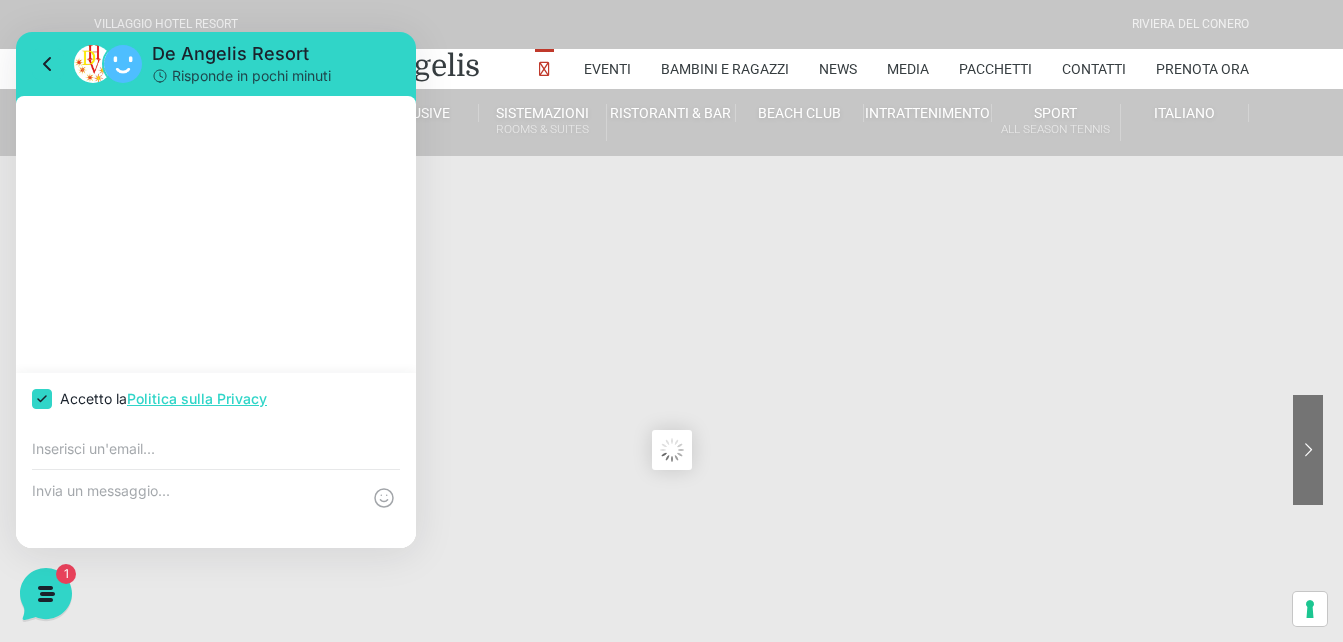 type on "[EMAIL]" 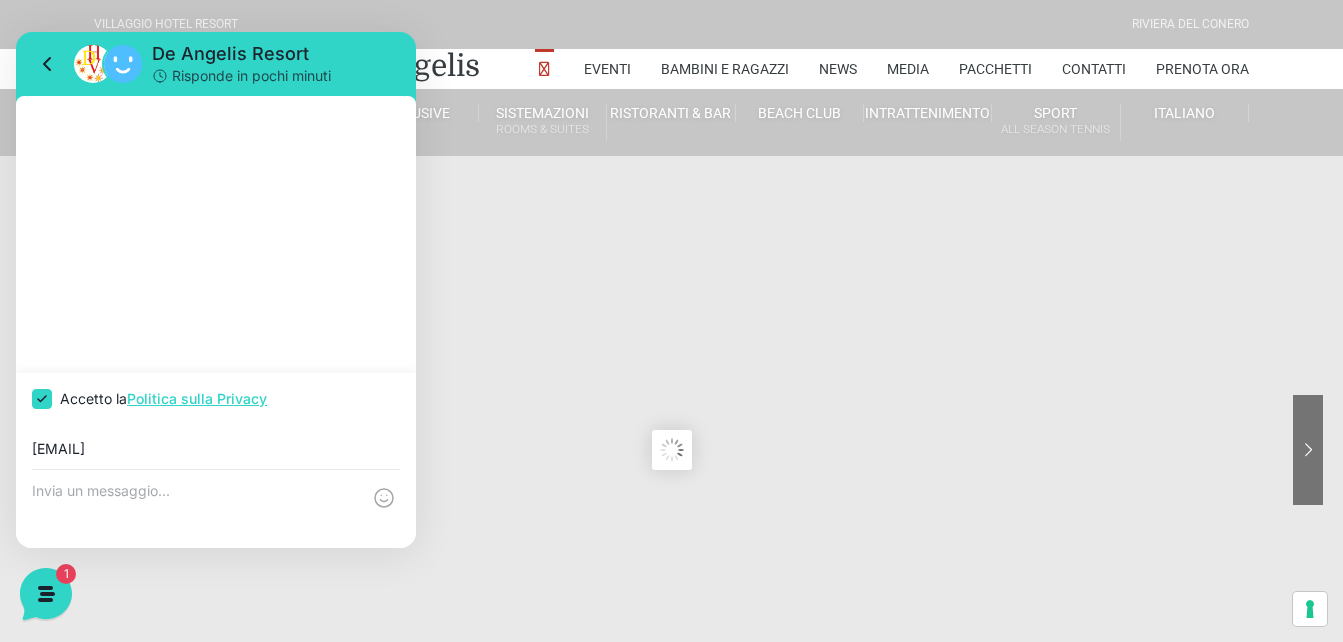 click at bounding box center [196, 509] 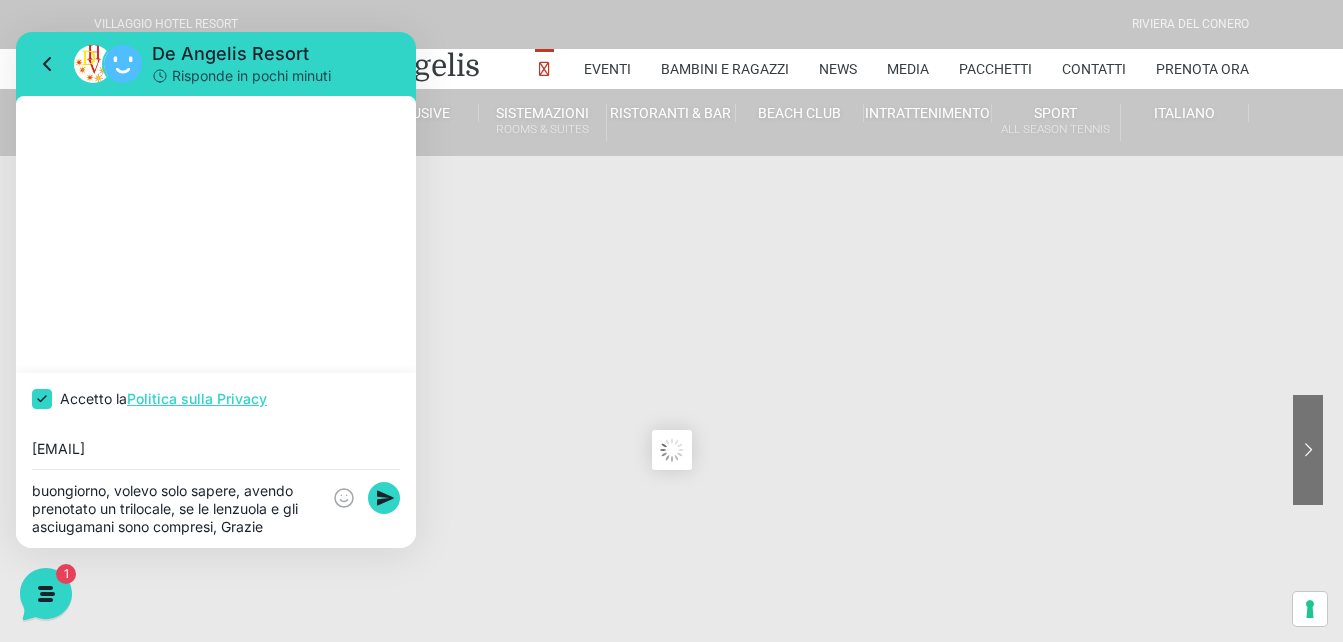 type on "buongiorno, volevo solo sapere, avendo prenotato un trilocale, se le lenzuola e gli asciugamani sono compresi, Grazie" 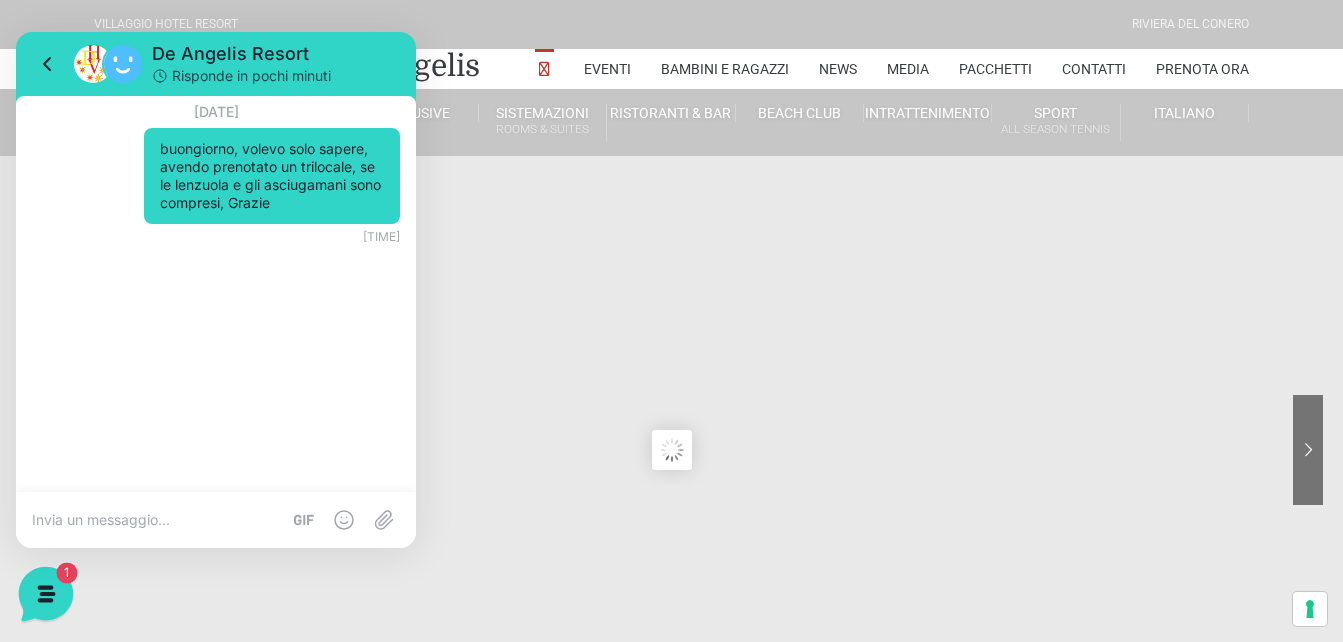 click on "1" at bounding box center [64, 572] 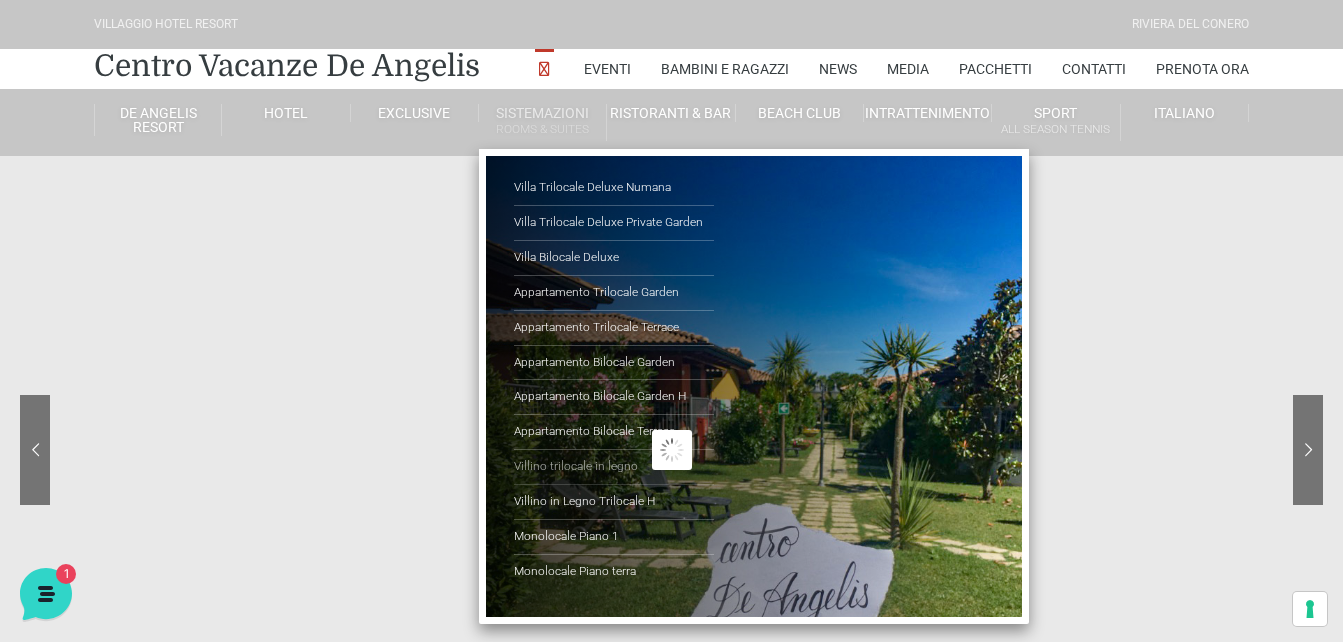 click on "Villino trilocale in legno" at bounding box center [614, 467] 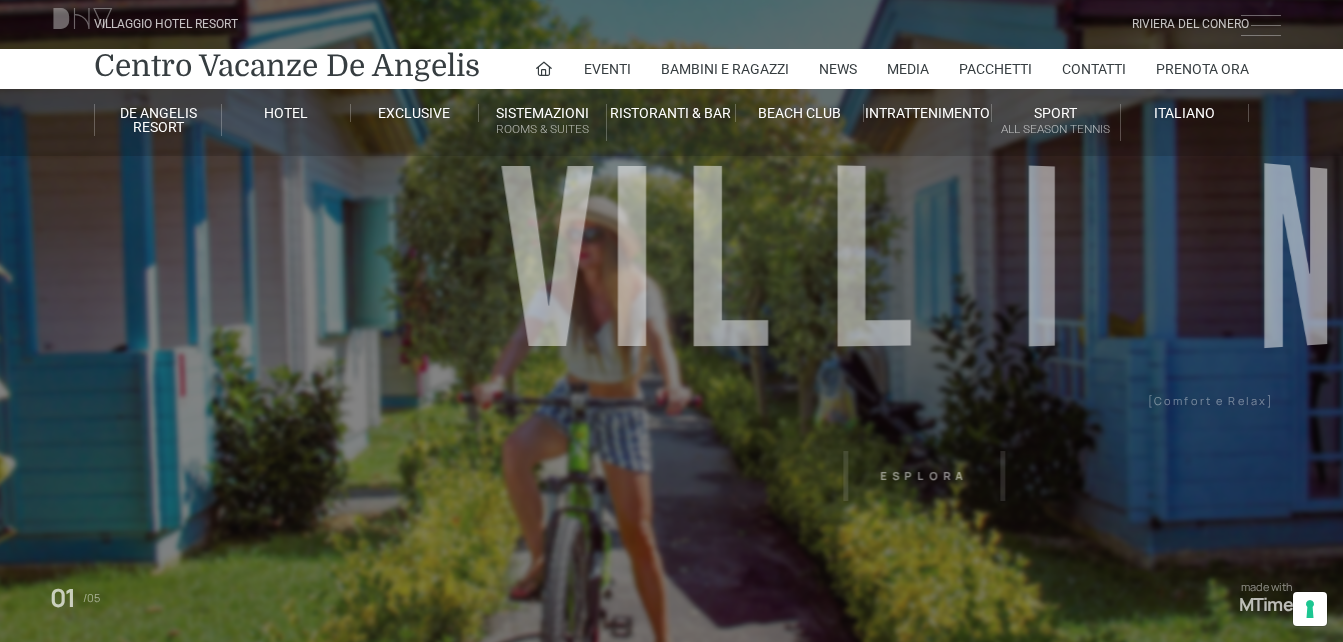scroll, scrollTop: 0, scrollLeft: 0, axis: both 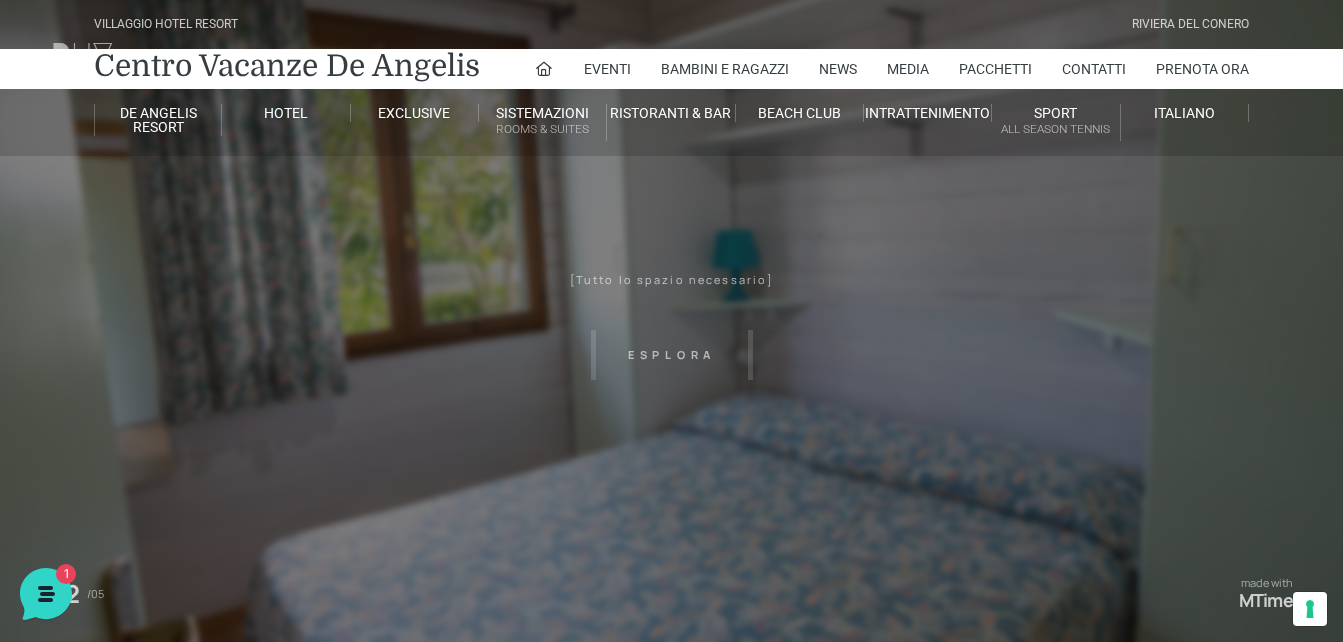 drag, startPoint x: 768, startPoint y: 288, endPoint x: 738, endPoint y: 369, distance: 86.37708 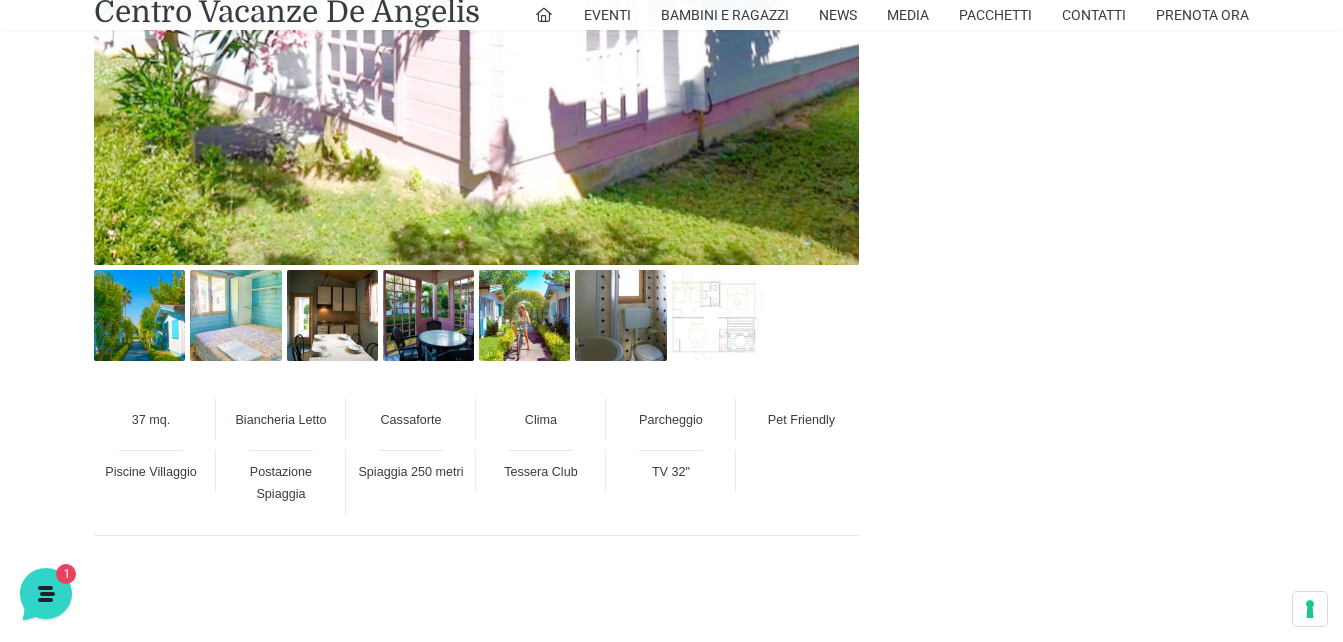 scroll, scrollTop: 1280, scrollLeft: 0, axis: vertical 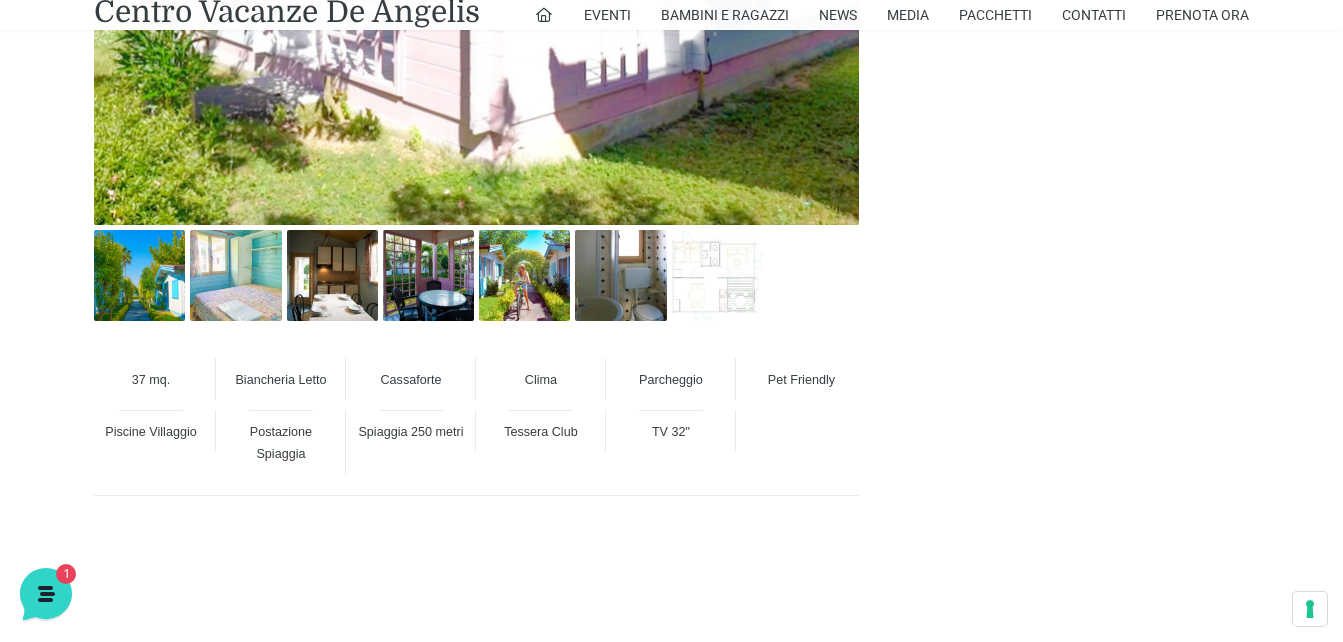 click on "37 mq.
Biancheria Letto
Cassaforte
Clima
Parcheggio
Pet Friendly
Piscine Villaggio
Postazione Spiaggia
Spiaggia 250 metri
Tessera Club
TV 32"
Villino trilocale in legno
Immersi in un’oasi di quiete e armonia con la natura,   sulla Riviera del Conero  nel  De Angelis Resort
L’architettura
La zona giorno
Scegliere i  Villini Trilocali in Legno
Pet Friendly
Animali domestici benvenuti" at bounding box center [672, 1442] 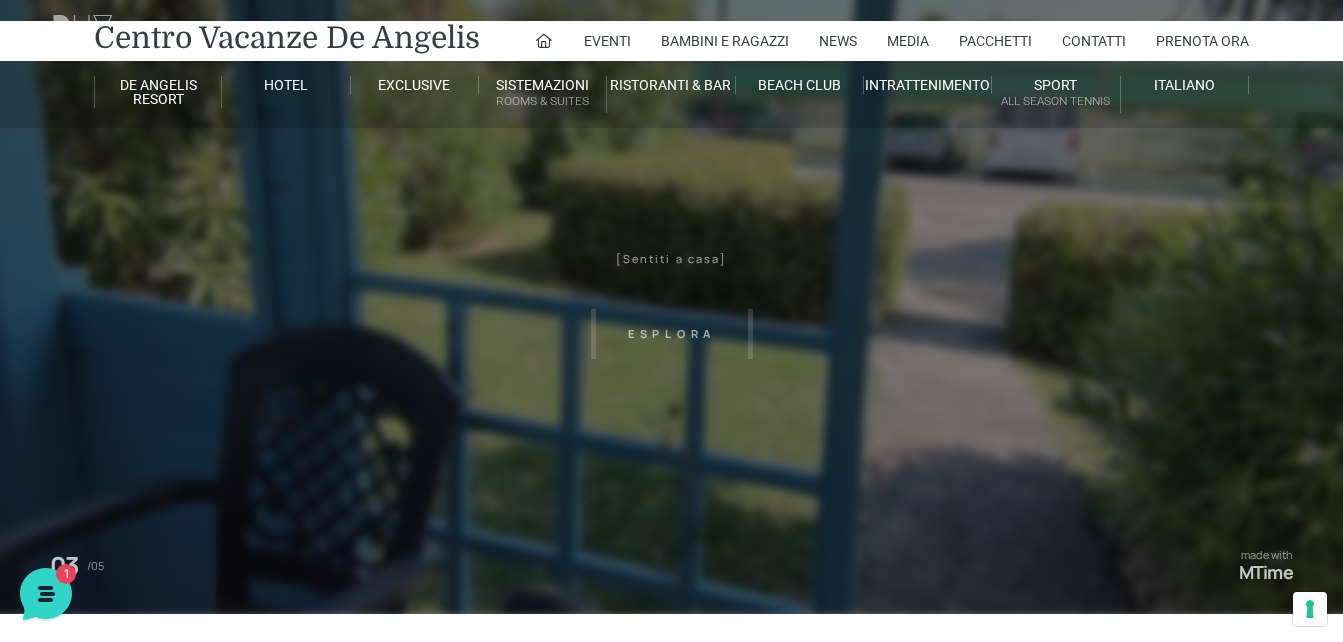 scroll, scrollTop: 0, scrollLeft: 0, axis: both 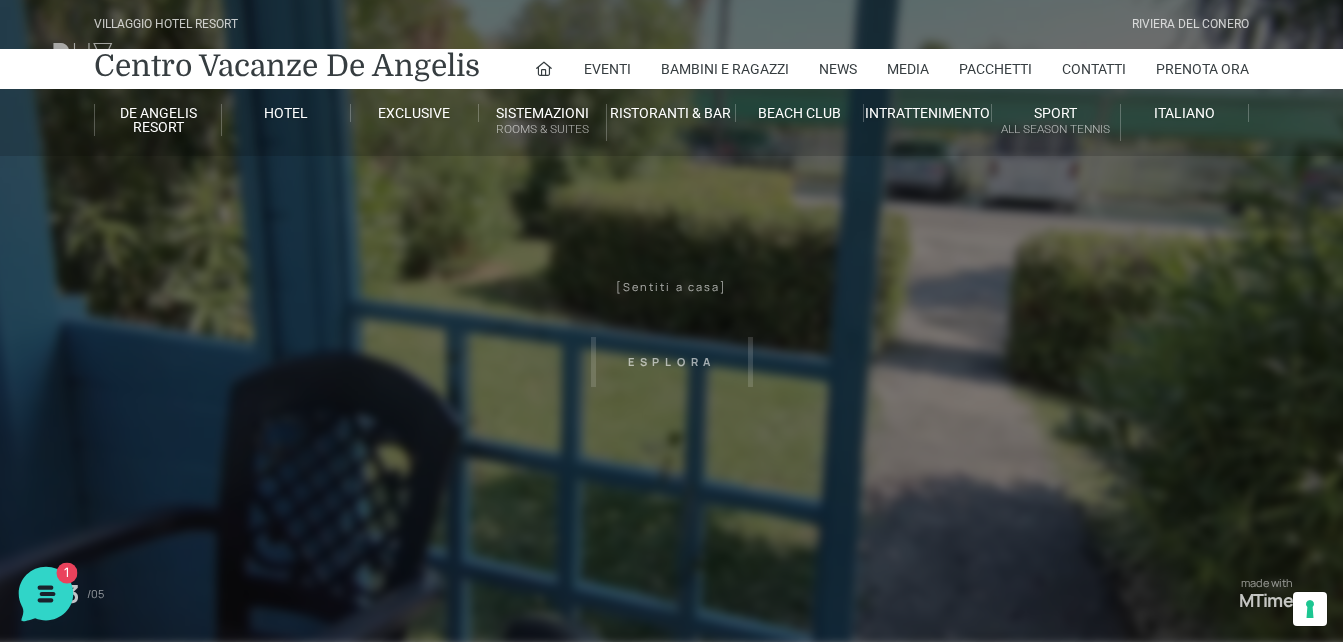 click 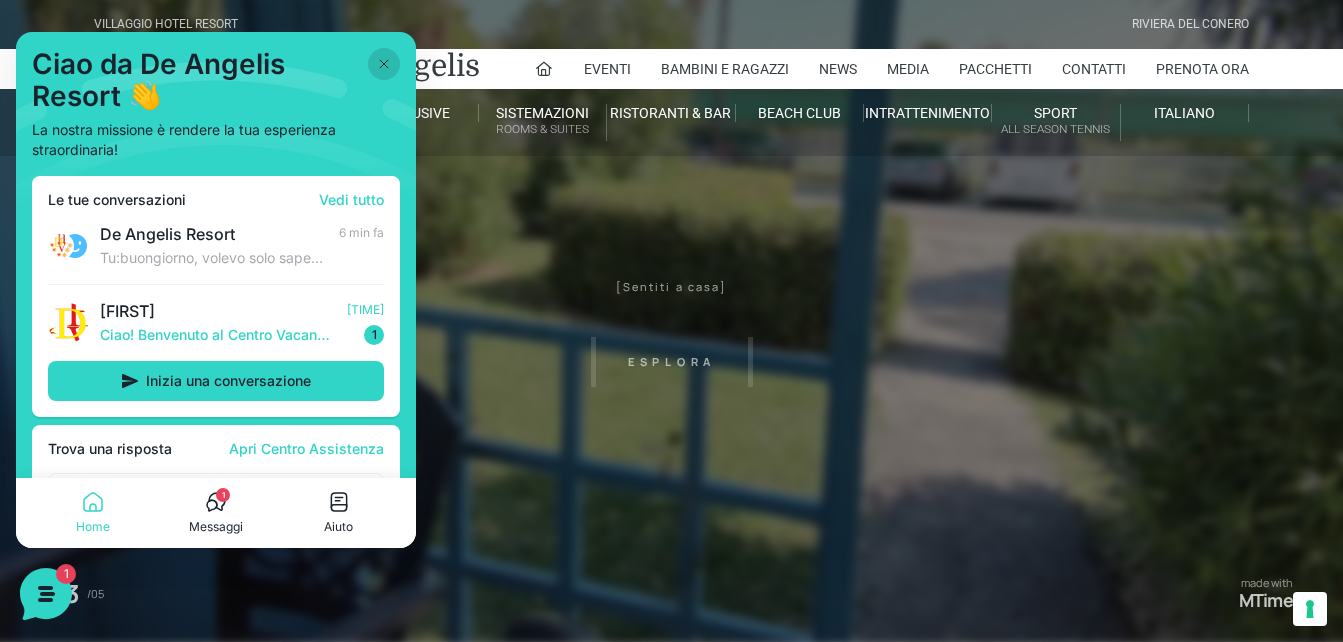 click on "1" at bounding box center [223, 495] 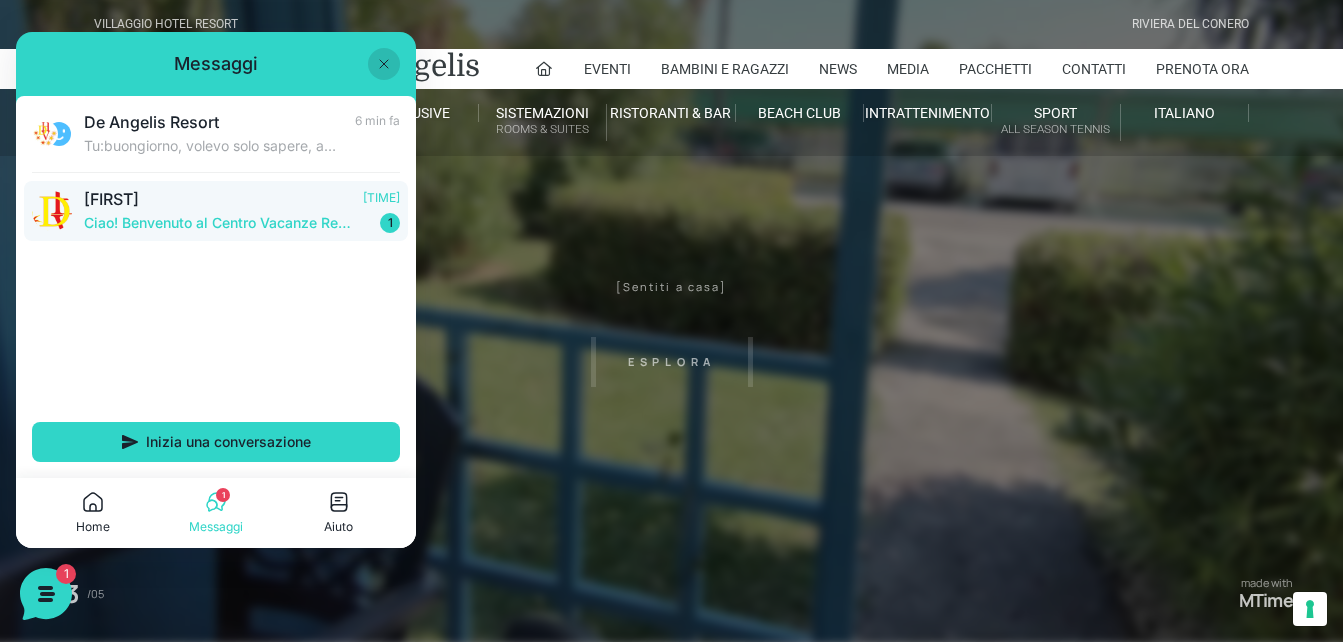 click on "Ciao! Benvenuto al Centro Vacanze Resort! Come posso aiutarti!" at bounding box center (217, 223) 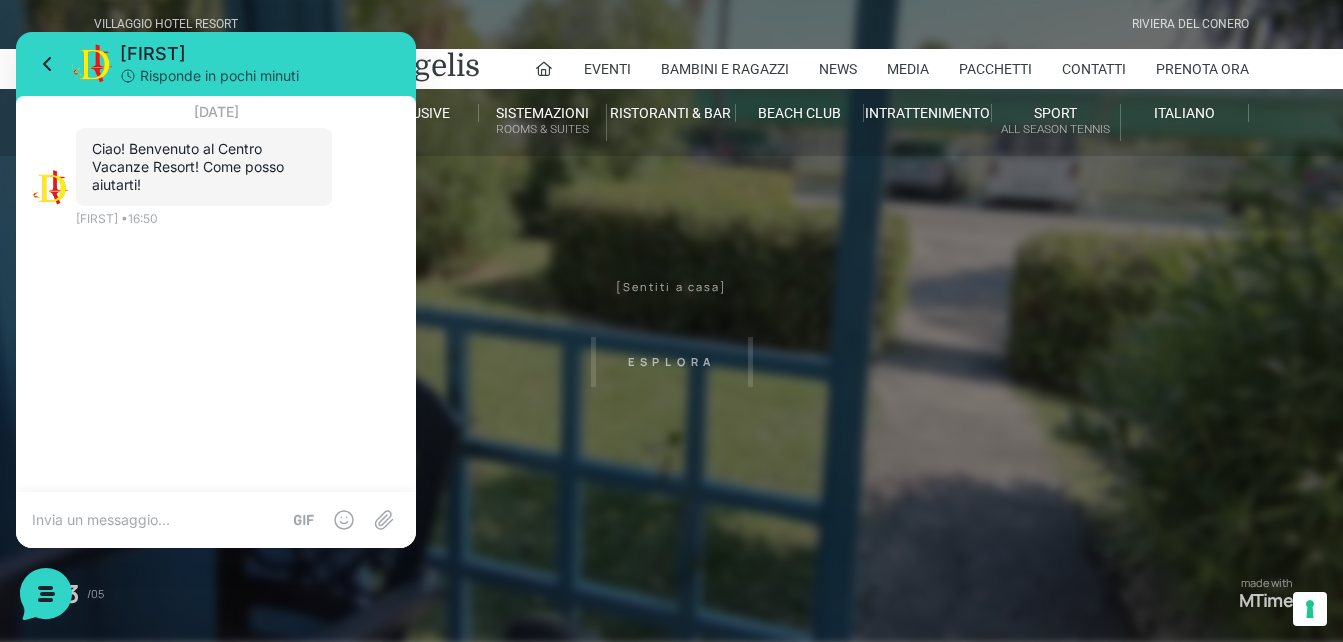 click on "Villaggio Hotel Resort
Riviera Del Conero
Centro Vacanze De Angelis
Eventi
Miss Italia
Cerimonie
Team building
Bambini e Ragazzi
Holly Beach Club
Holly Teeny Club
Holly Young Club
Piscine
Iscrizioni Holly Club
News
Media
Pacchetti
Contatti
Prenota Ora
De Angelis Resort
Parco Piscine
Oasi Naturale
Cappellina
Sala Convegni
Le Marche
Store
Concierge
Colonnina Ricarica
Mappa del Villaggio
Hotel
Suite Prestige
Camera Prestige
Camera Suite H
Sala Meeting
Exclusive
Villa Luxury
Dimora Padronale
Villa 601 Alpine
Villa Classic
Bilocale Garden Gold
Sistemazioni Rooms & Suites
Villa Trilocale Deluxe Numana
Villa Trilocale Deluxe Private Garden
Villa Bilocale Deluxe
Appartamento Trilocale Garden" at bounding box center [671, 450] 